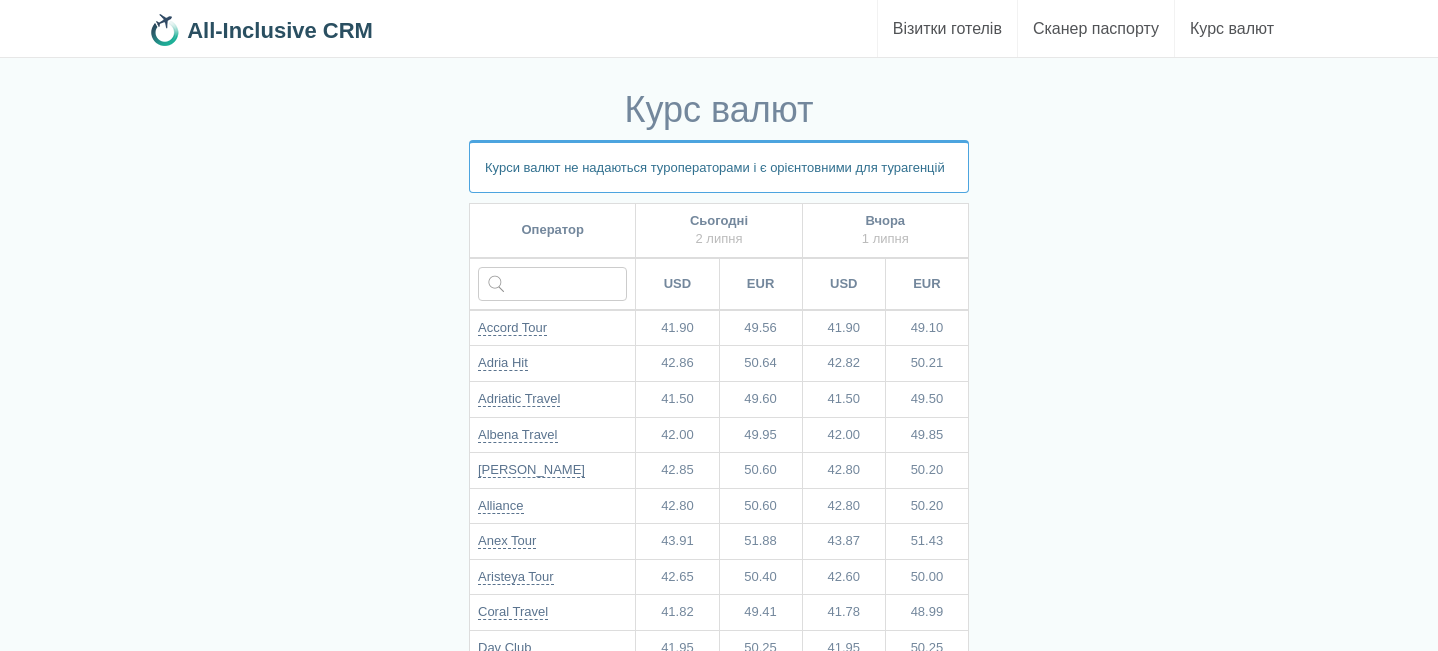 scroll, scrollTop: 0, scrollLeft: 0, axis: both 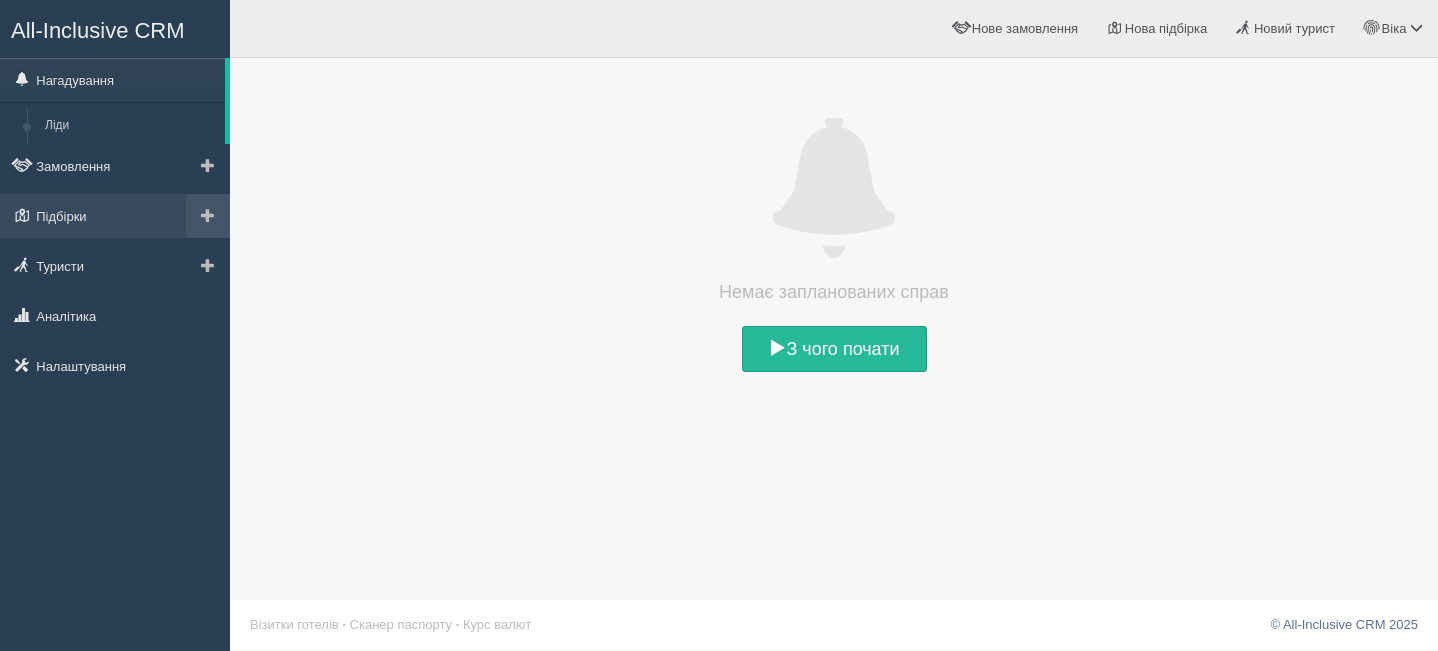 click at bounding box center (208, 216) 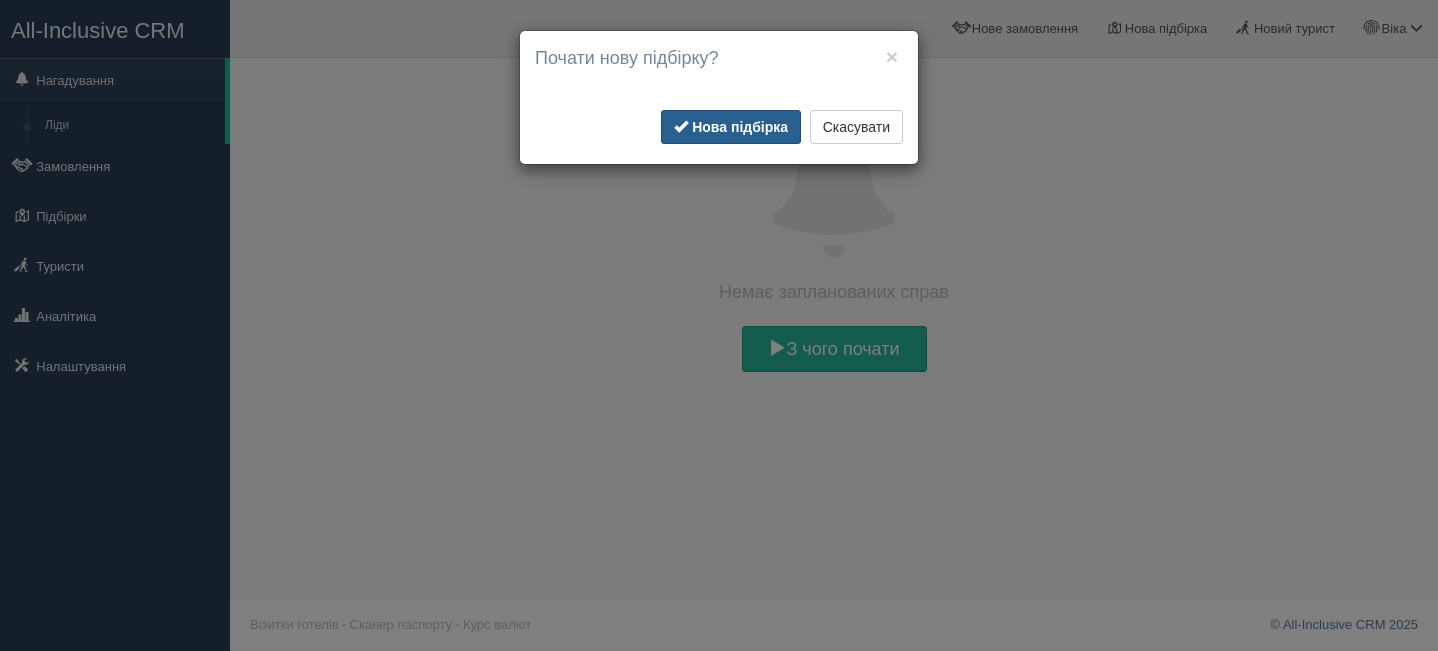 click on "Нова підбірка" at bounding box center [740, 127] 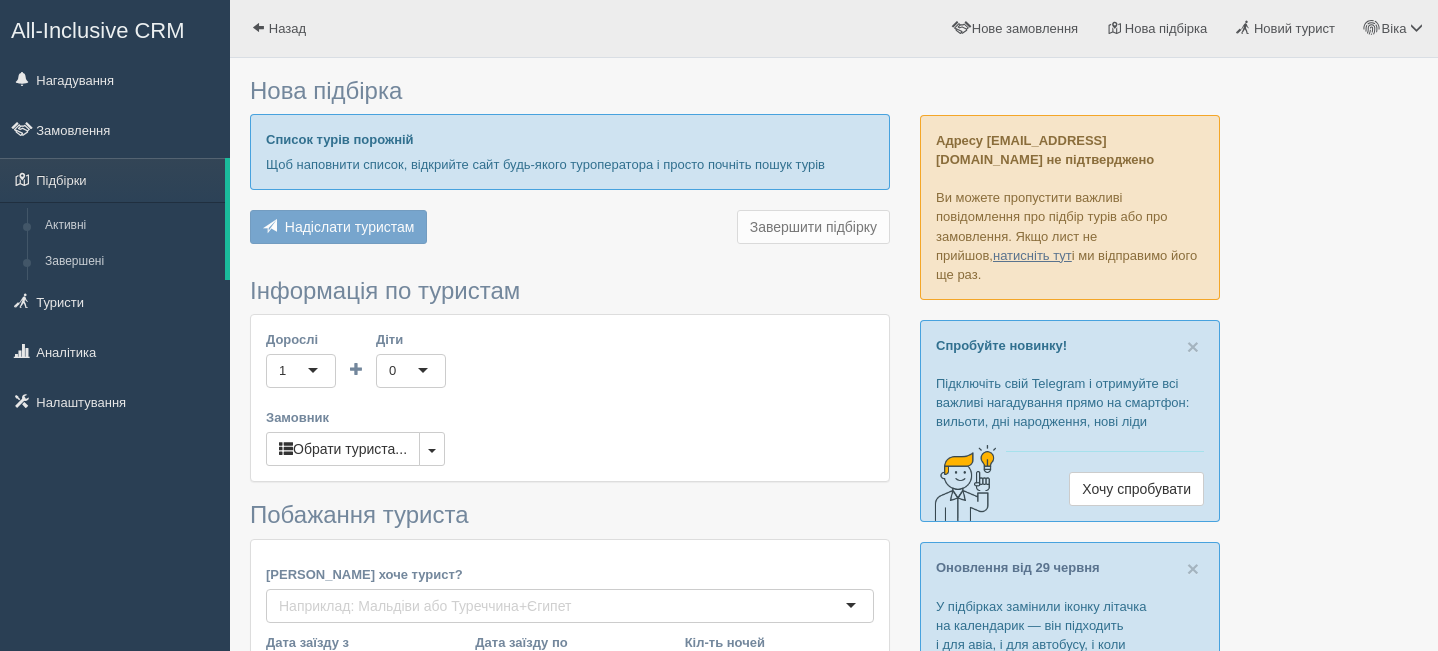 scroll, scrollTop: 0, scrollLeft: 0, axis: both 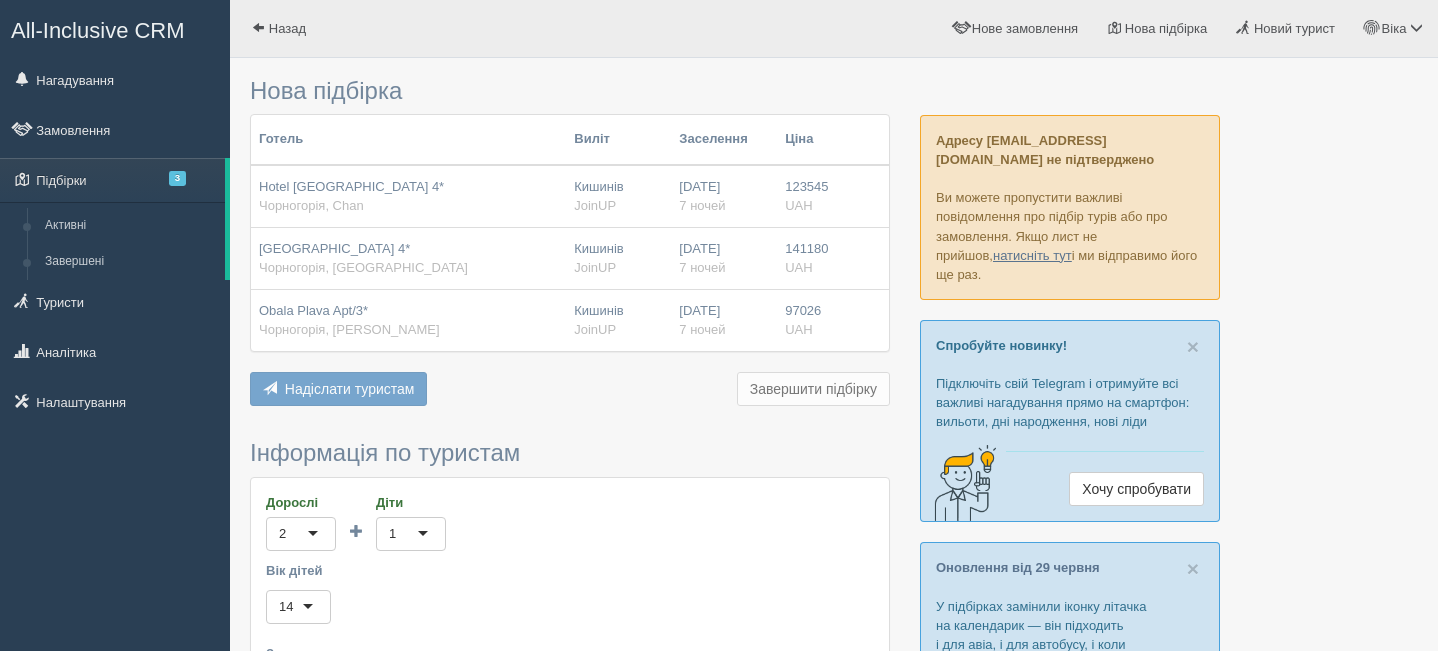 click on "Завершити підбірку" at bounding box center [813, 389] 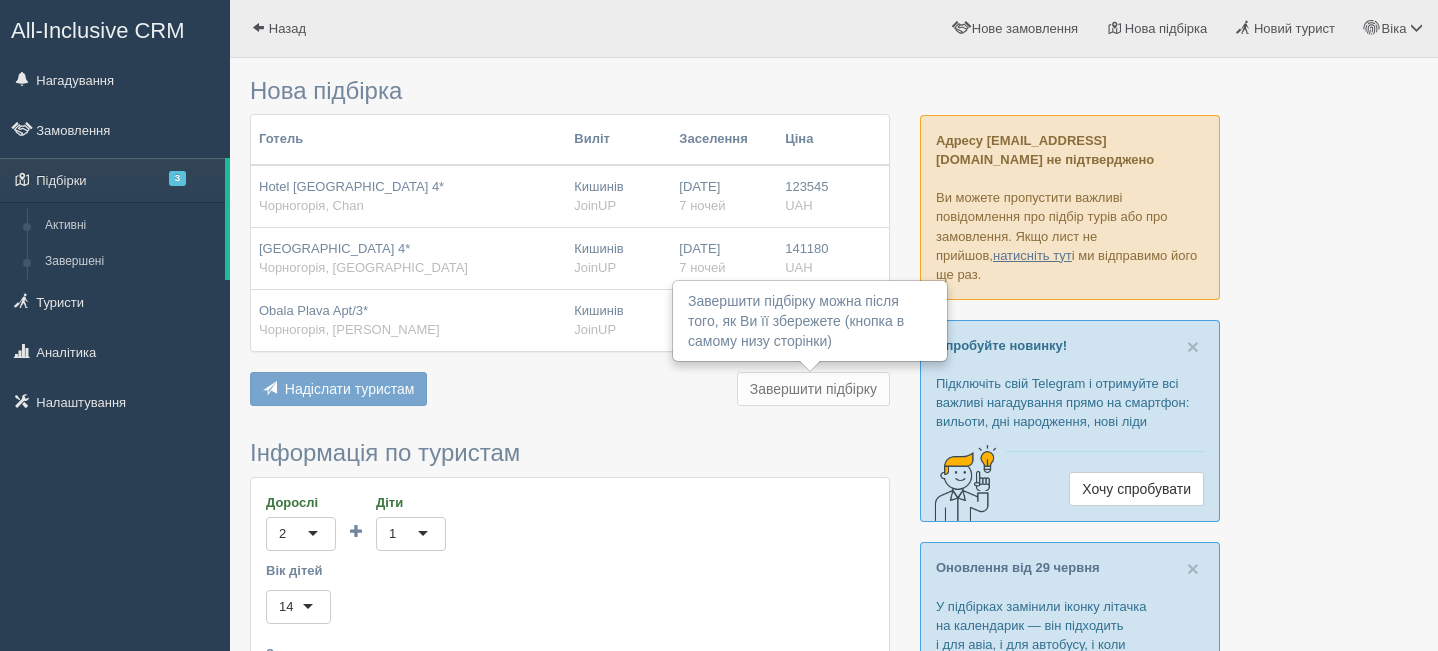 click on "Надіслати туристам" at bounding box center [350, 389] 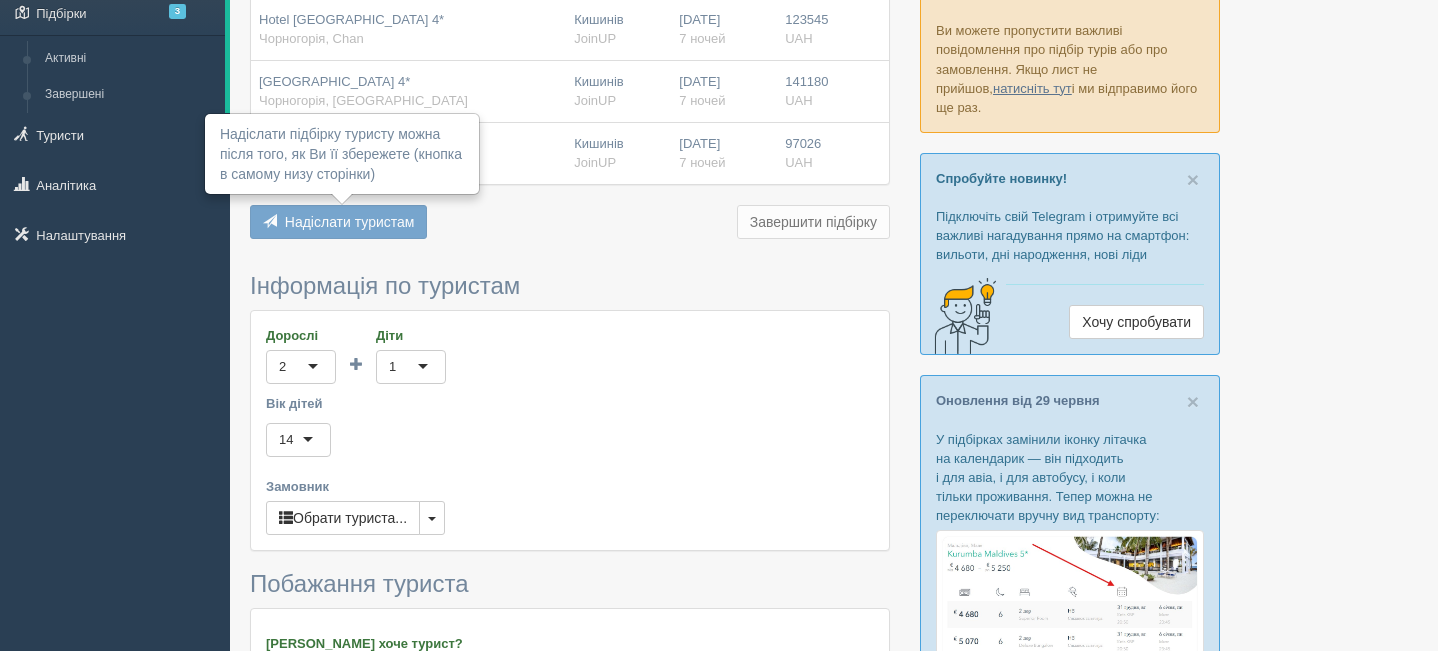 scroll, scrollTop: 698, scrollLeft: 0, axis: vertical 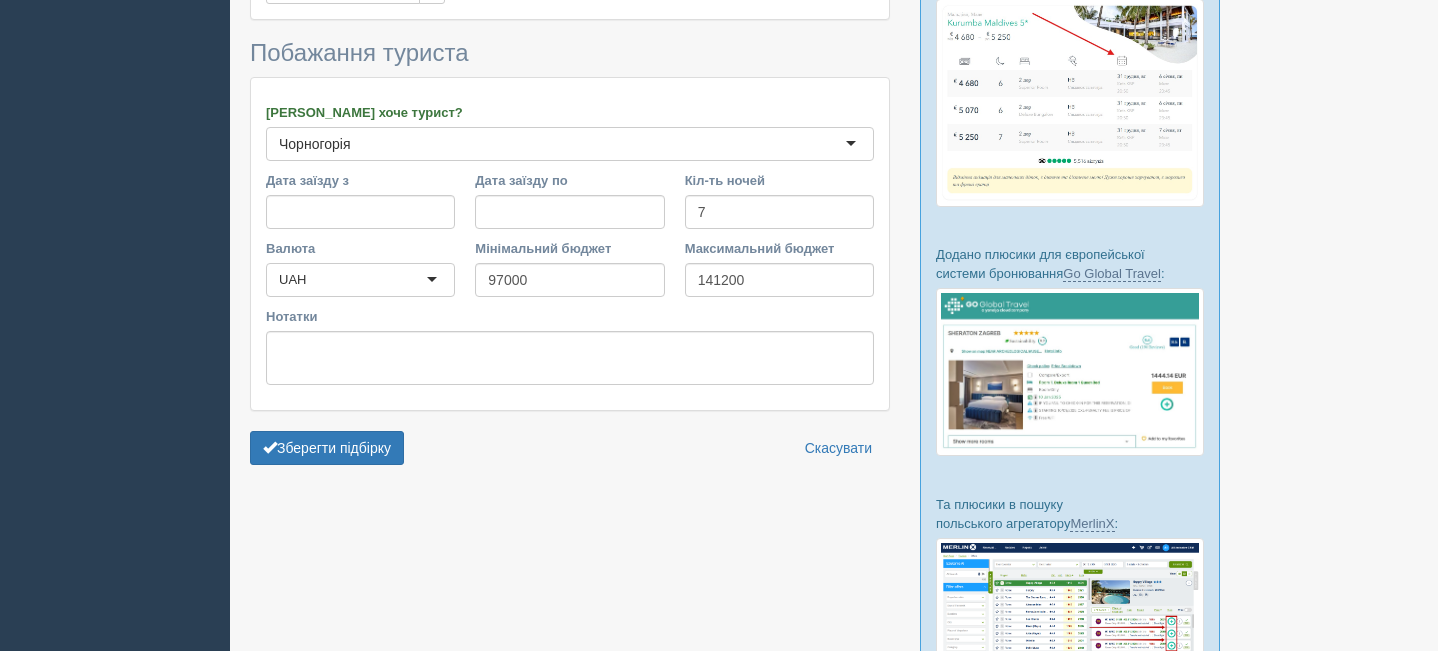 type on "Чорногорія" 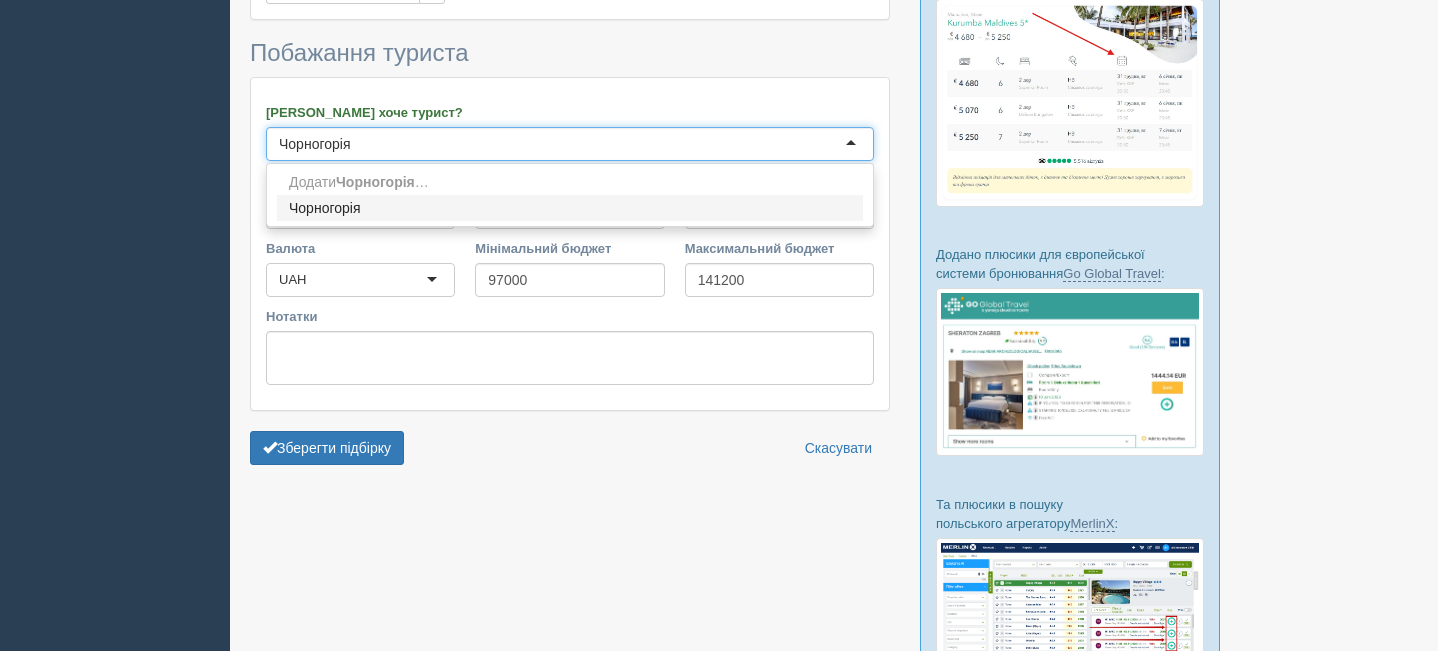 type 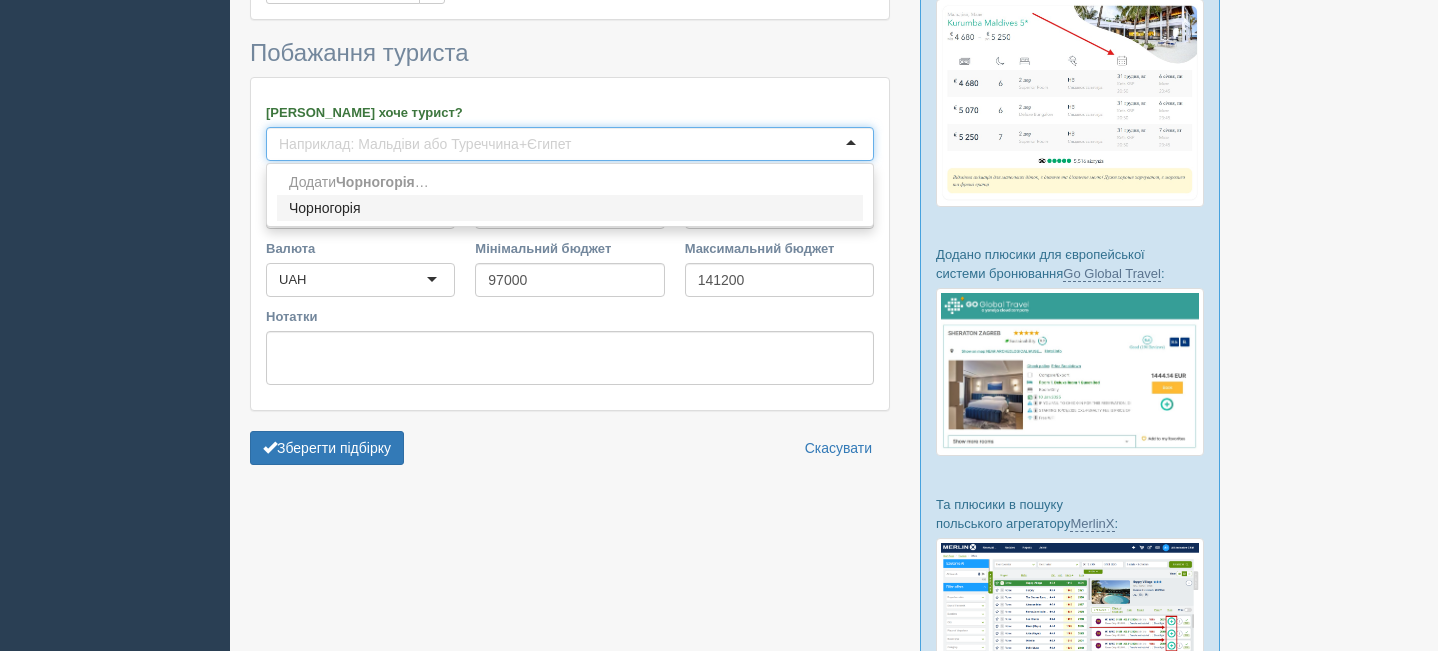 click on "Інформація по туристам
Дорослі
2 2 1 2 3 4 5 6 7 8 9 10 11 12 13 14 15 16 17 18 19 20 21 22 23 24 25 26 27 28 29 30 31 32 33 34 35 36 37 38 39 40 41 42 43 44 45 46 47 48 49 50
Діти
1 1 0 1 2 3 4 5 6 7 8 9 10 11 12 13 14 15 16 17 18 19 20 21 22 23 24 25 26 27 28 29 30 31 32 33 34 35 36 37 38 39 40 41 42 43 44 45 46 47 48 49 50
Вік дітей
14 14 0 1 2 3 4 5 6 7 8 9 10 11 12 13 14 15 16 17
Замовник
Обрати туриста...
Публічна підбірка
Особиста підбірка
Публічна підбірка
Побажання туриста" at bounding box center (570, 108) 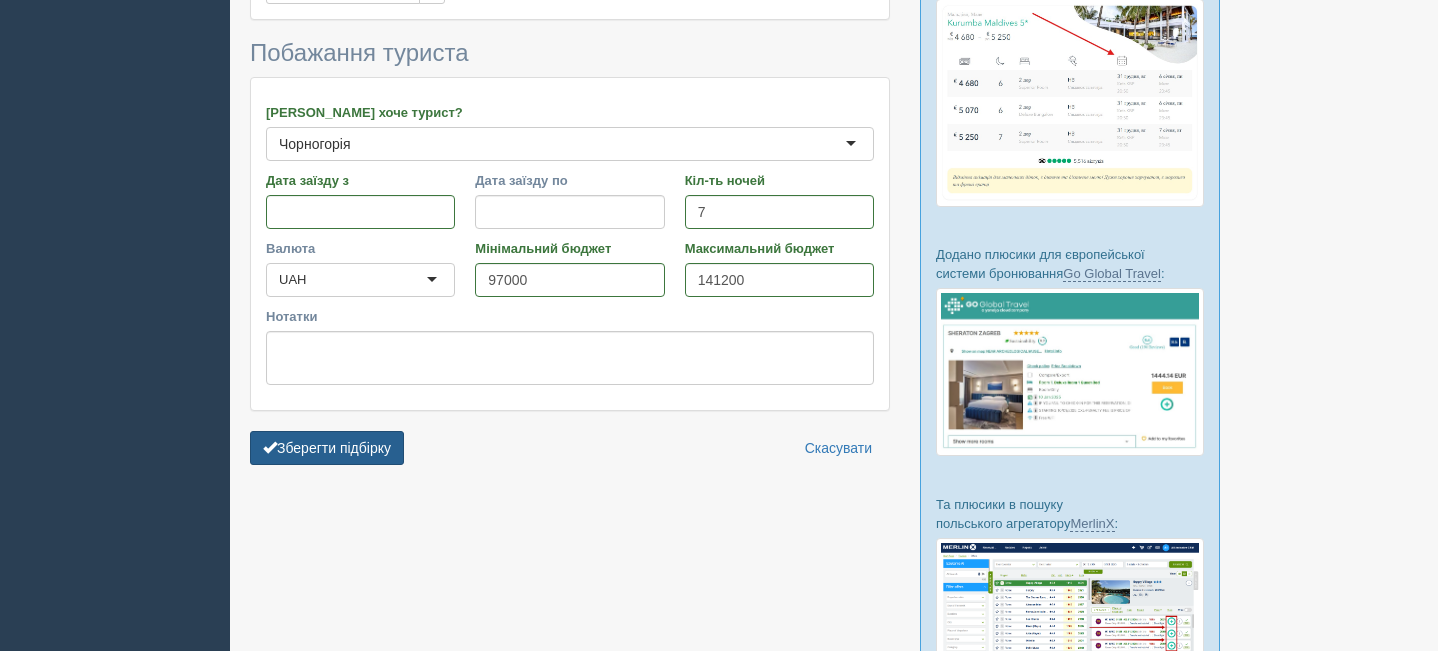 click on "Зберегти підбірку" at bounding box center [327, 448] 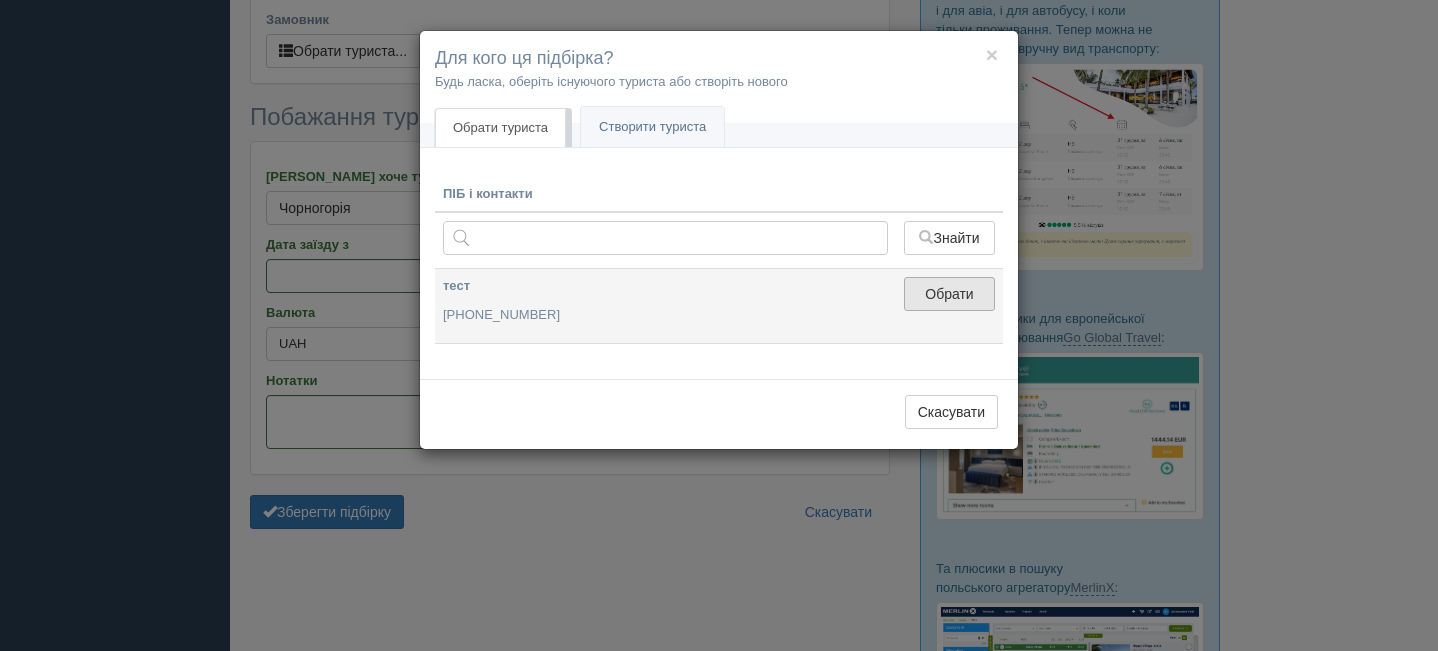 click on "Обрати" at bounding box center [949, 294] 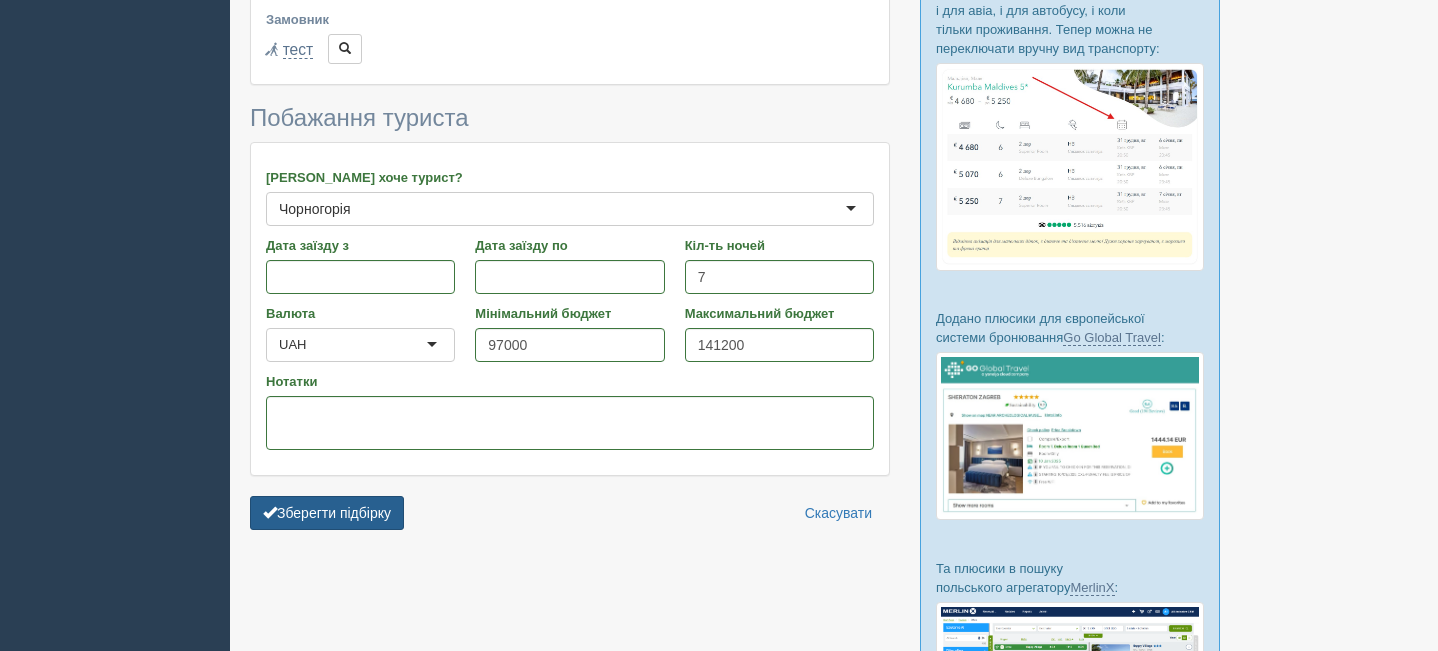 click on "Зберегти підбірку" at bounding box center [327, 513] 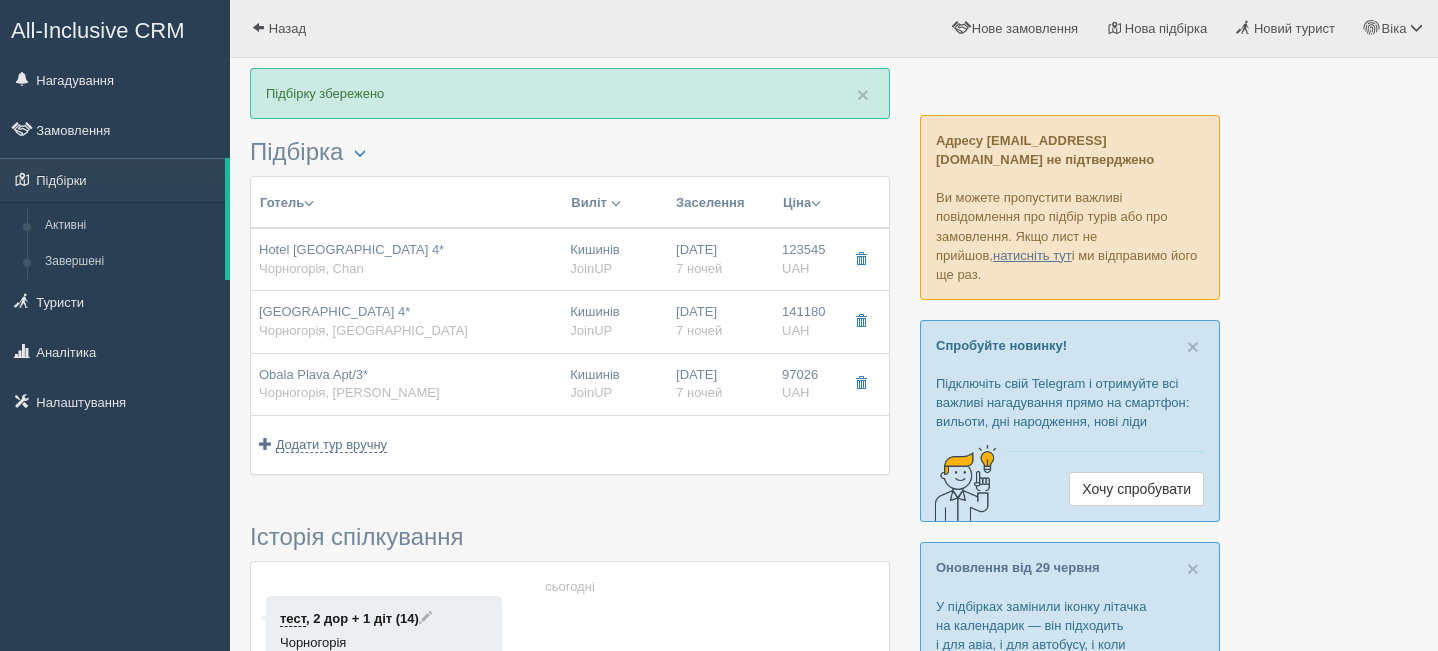 scroll, scrollTop: 0, scrollLeft: 0, axis: both 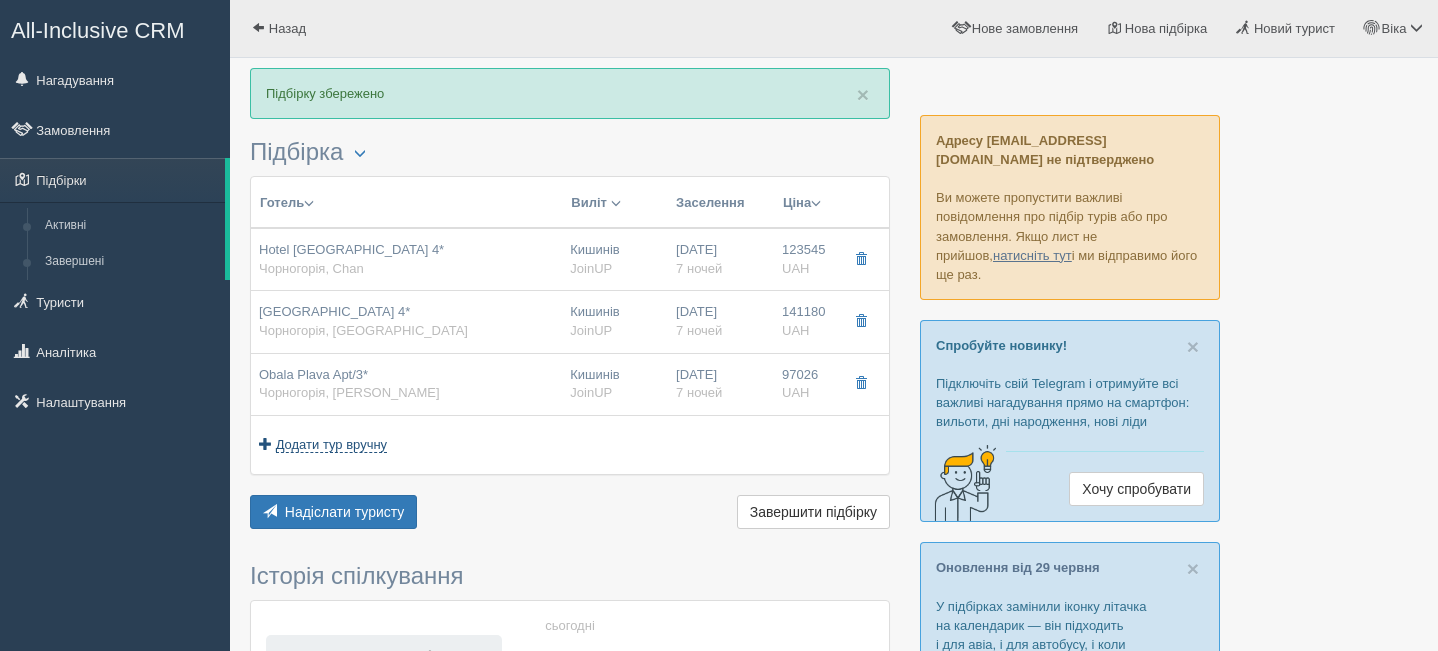 click on "Додати тур вручну" at bounding box center [332, 445] 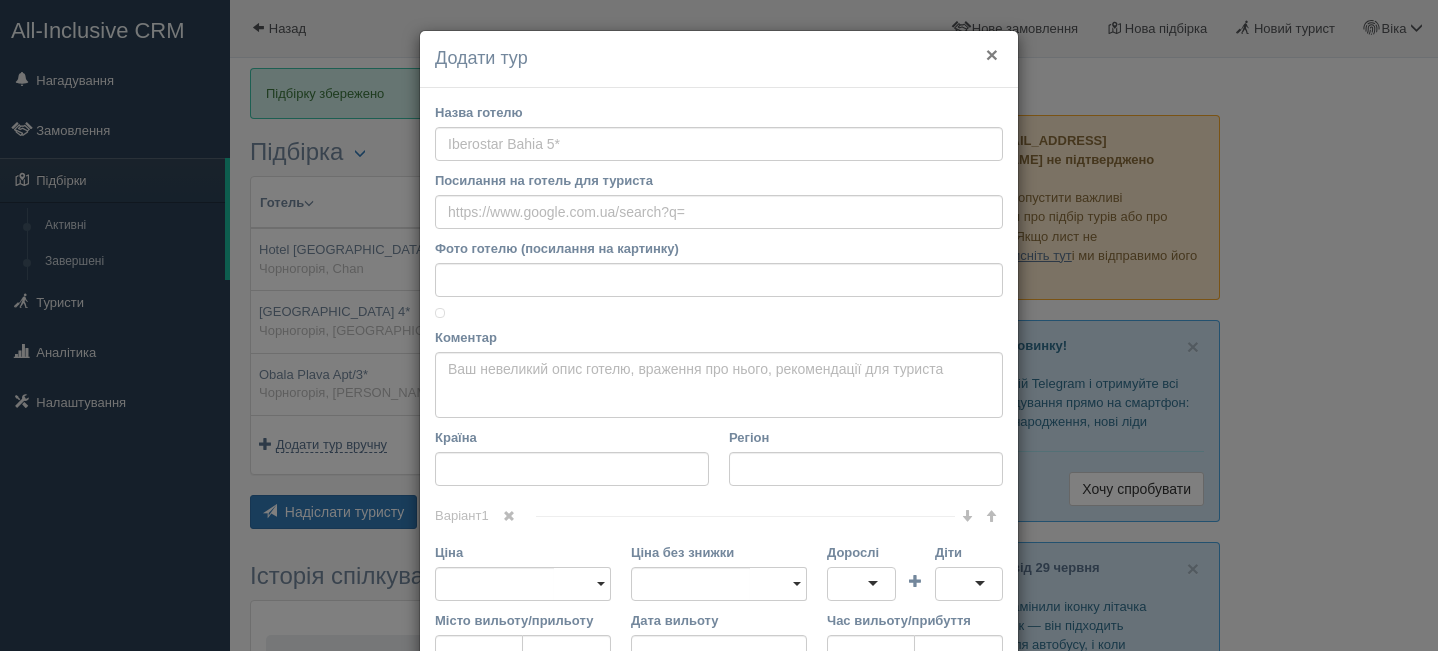 click on "×" at bounding box center (992, 54) 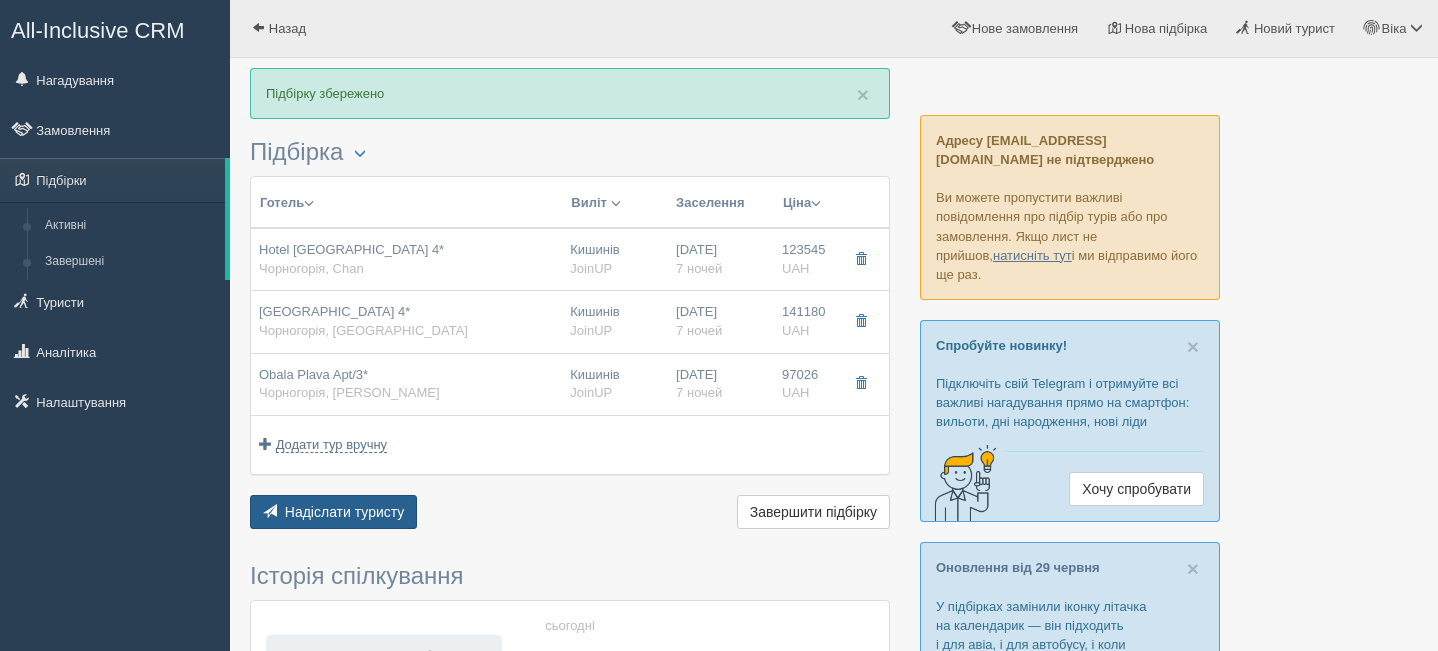click on "Надіслати туристу
Надіслати" at bounding box center [333, 512] 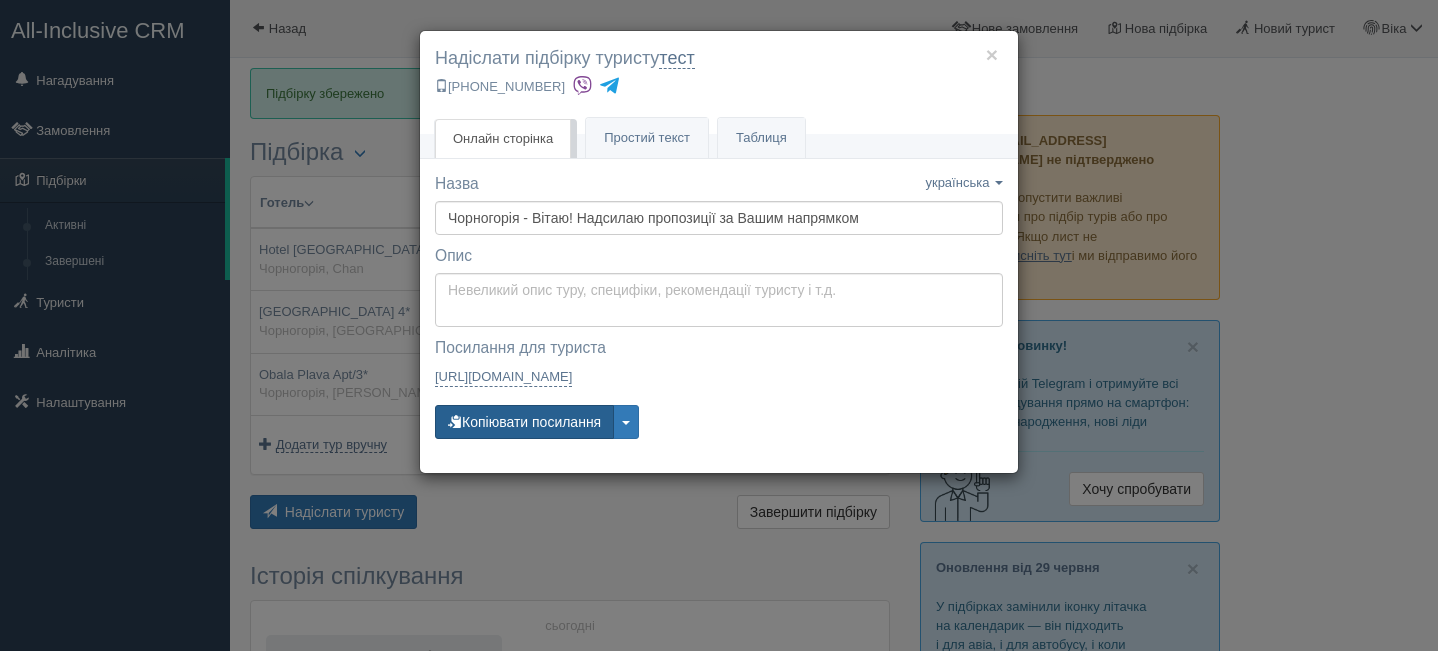 click on "Копіювати посилання" at bounding box center (524, 422) 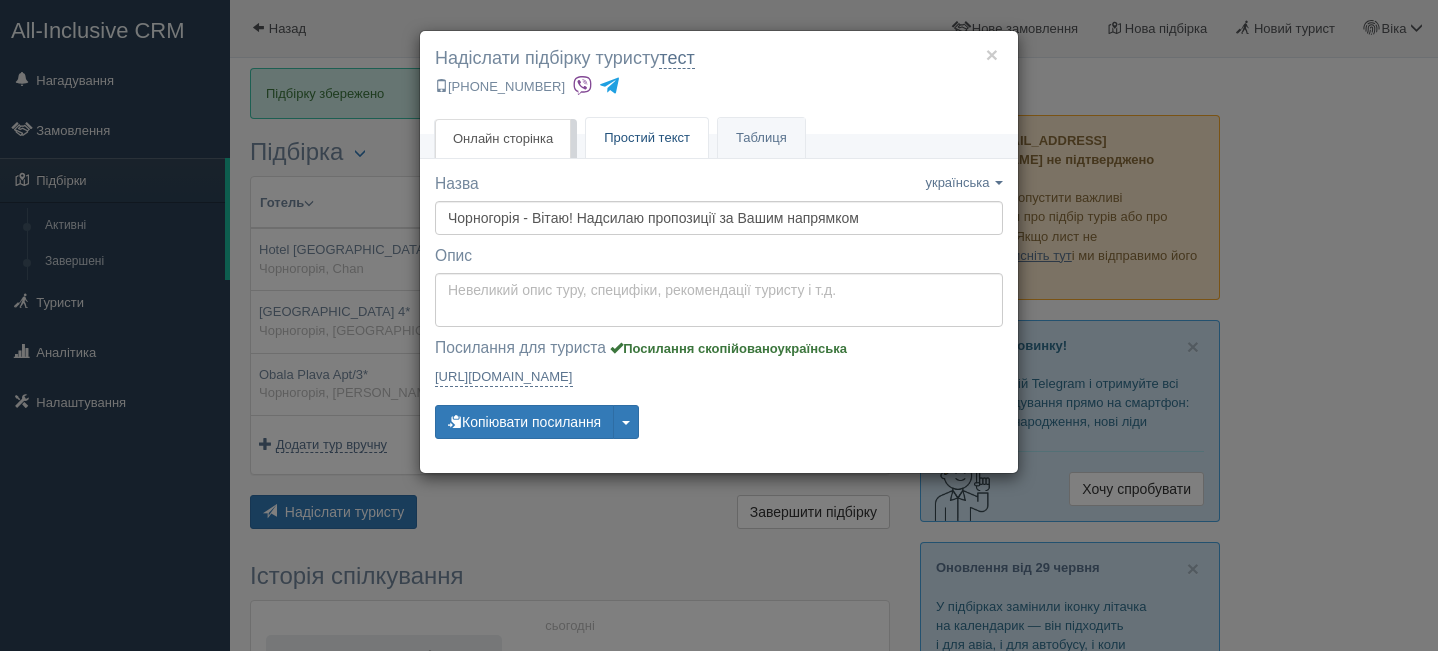 click on "Простий текст
Текст" at bounding box center (647, 138) 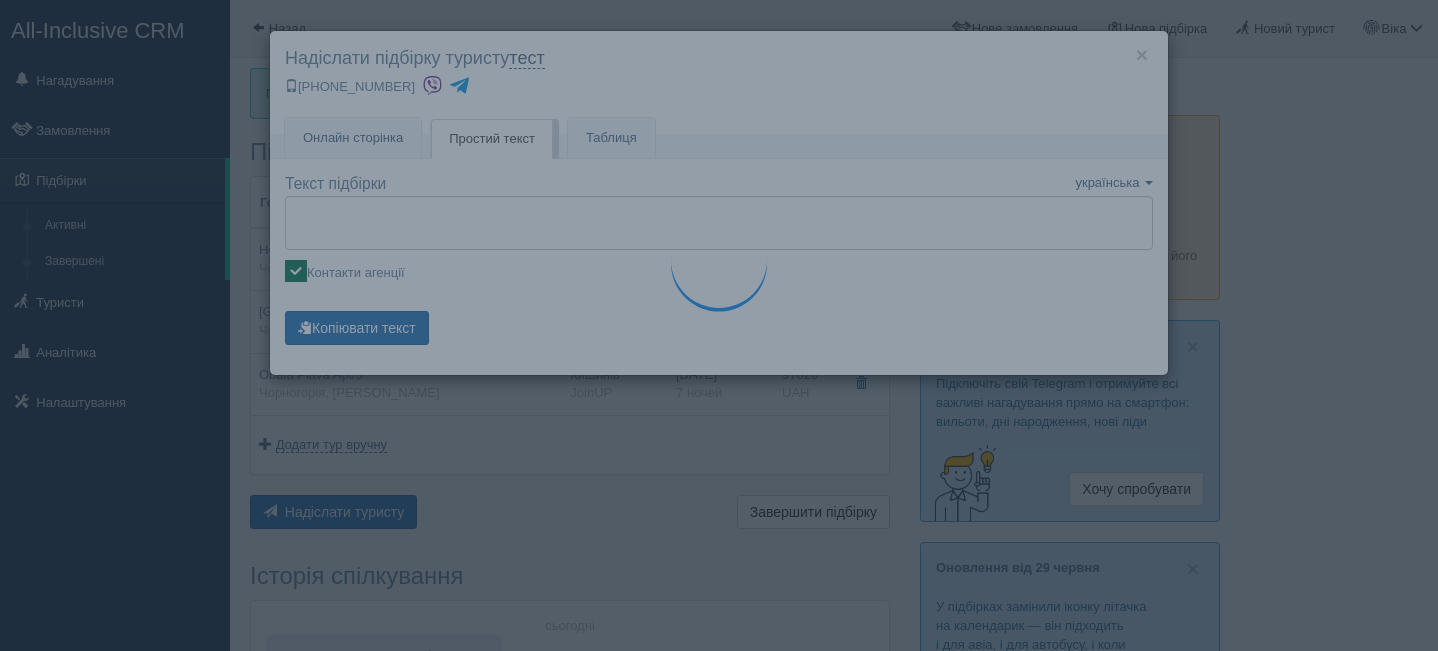 type on "🌞 Доброго дня! Пропонуємо Вам розглянути такі варіанти:
🌎 Чорногорія, Chan
🏩 Готель: Hotel Monte Mare 4*
✈️ Виліт: 17.08 14:00 з Кишинів
🌛 Ночей: 7
🛬 Повернення: 24.08
🛋️ Номер: Standard Hill View, 2 дор + 1 діт
🥣 Харчування: AI Все включено
🛫 17.08 14:00 Кишинів → _______
🛬 24.08 _______  → _______ Кишинів
🔥 123 545 UAH за тур
✦•······················•✦•······················•✦
🌎 Чорногорія, Petrovac
🏩 Готель: Vile Oliva Hotel 4*
✈️ Виліт: 17.08 14:00 з Кишинів
🌛 Ночей: 7
🛬 Повернення: 24.08
🛋️ Номер: Standard, 2 дор + 1 діт
🥣 Харчування: AI Все включено
🛫 17.08 14:00 Кишинів → _______
🛬 24.08 _______  → _______ Кишинів
🔥 141 180 UAH за тур
✦•······················•✦•······················•✦
🌎 Чорногорія, Rafailovici
🏩 Готель: Obala Plava Apt/3*
✈️ Виліт: 17.08 14:00 з Кишинів
🌛 Ночей: 7
🛬 Повернення: 24.08
🛋️ Номер: Dbl Standard, 2 дор + 1 діт
🥣 Харчування: FB Сніданок, обід та вечеря
🛫 17.08 14:00 Кишинів → _______
🛬 24.08 _______  → _______ Кишинів
🔥 97 026 UAH за тур
✦•······················•..." 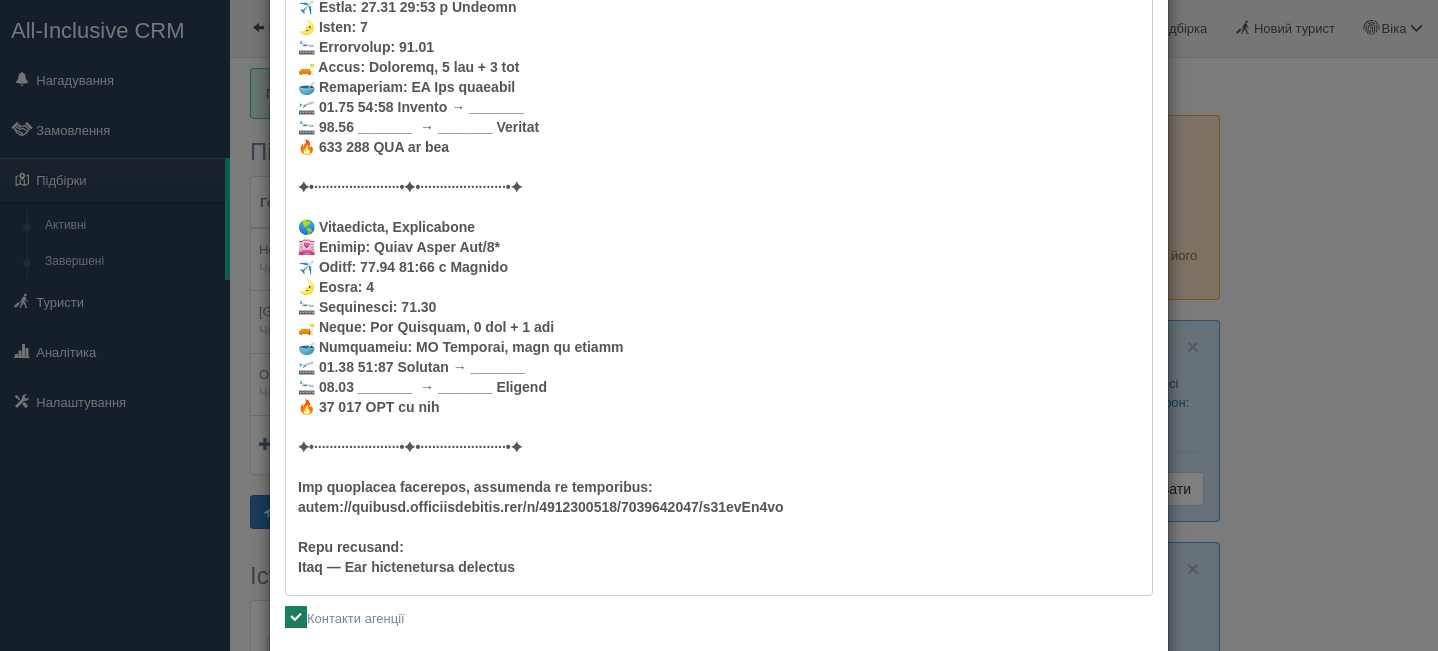scroll, scrollTop: 0, scrollLeft: 0, axis: both 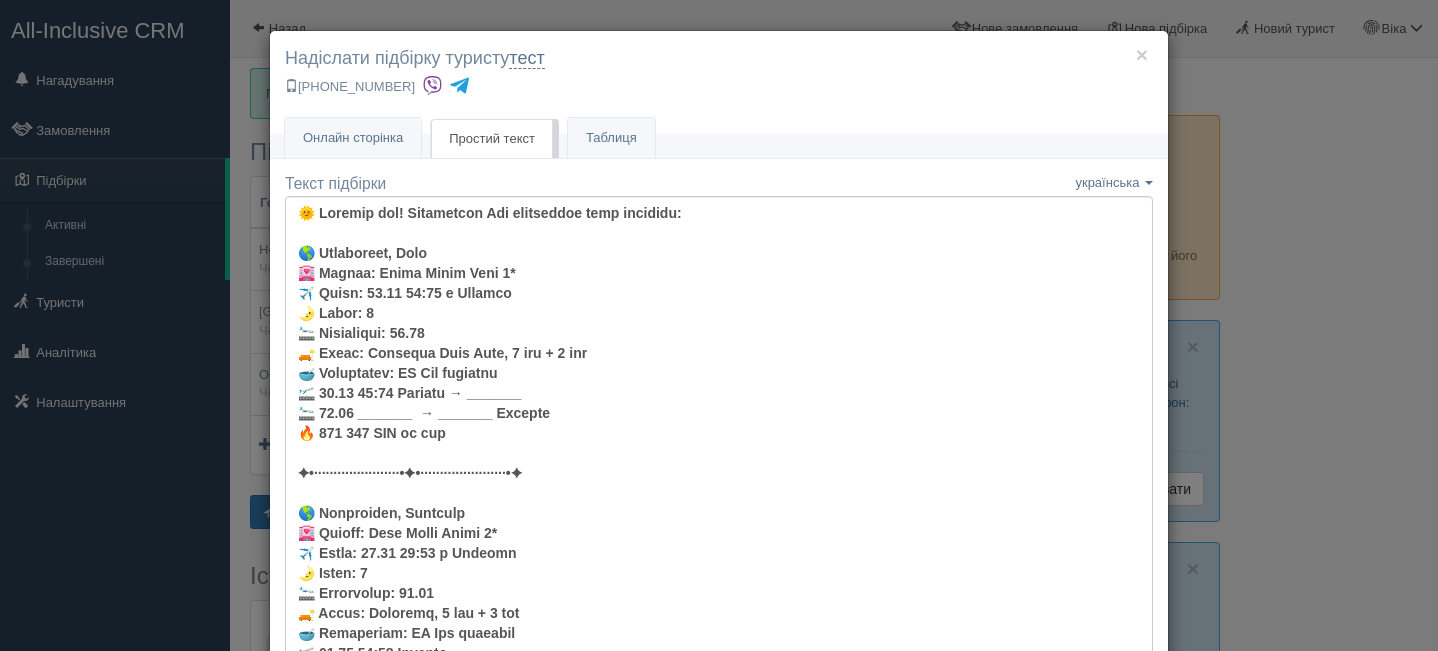 click on "×
Надіслати підбірку туристу  тест
+380 50 000 0000" at bounding box center [719, 83] 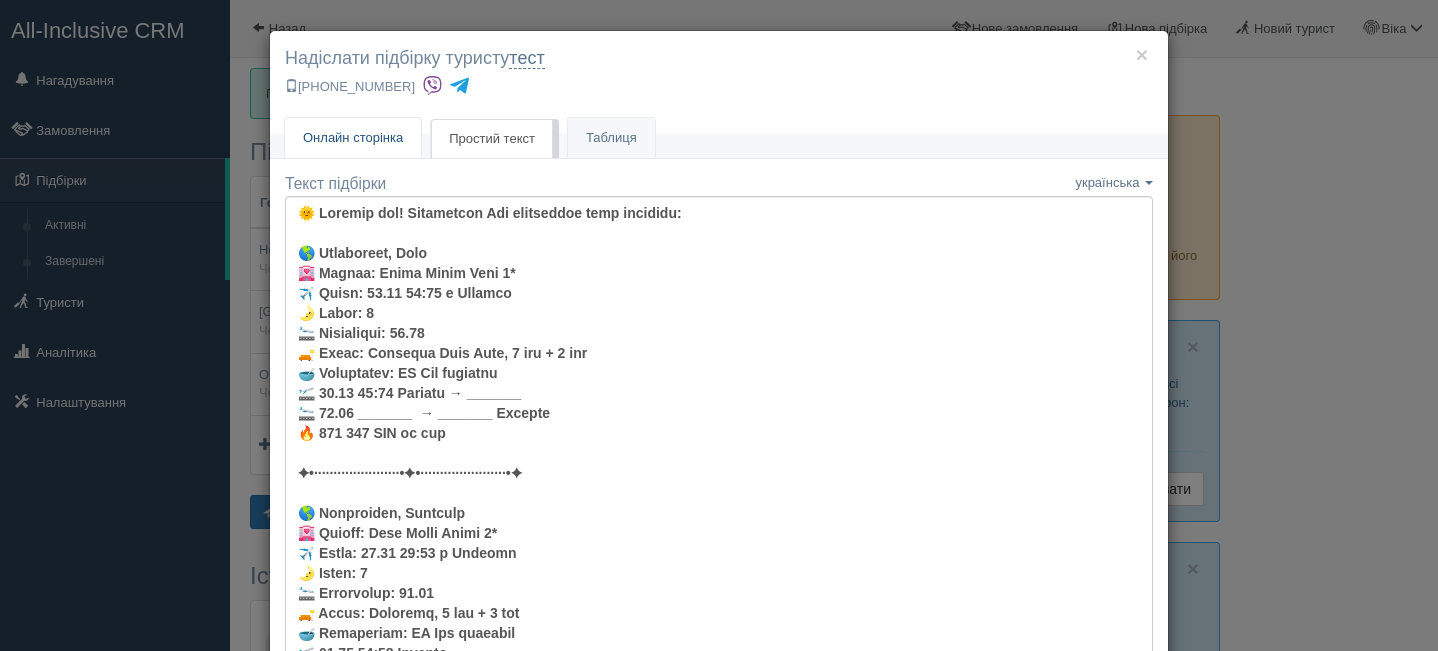 click on "Онлайн сторінка" at bounding box center [353, 137] 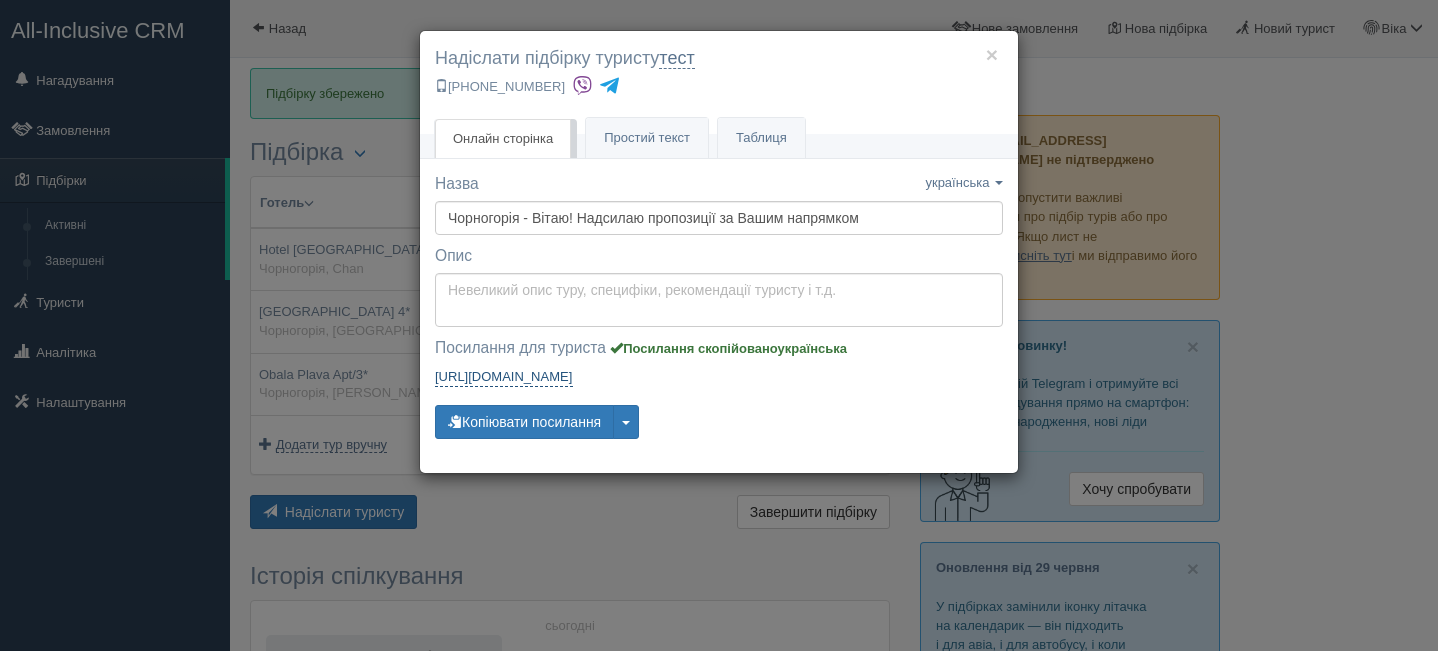 click on "https://tourist.allinclusivecrm.com/a/4625507641/8399207958/a69suGg1ge     https://tourist.allinclusivecrm.com/a/4625507641/8399207958/a69suGg1ge" at bounding box center [504, 377] 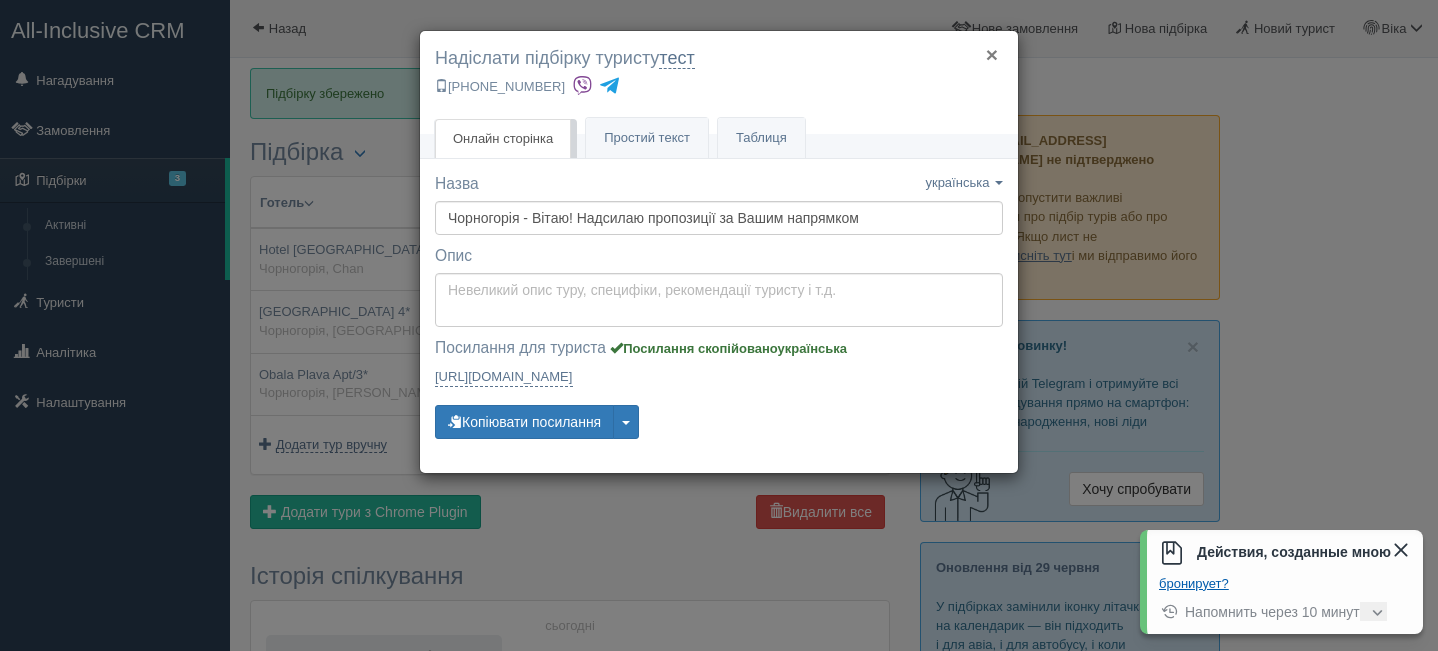 click on "×" at bounding box center [992, 54] 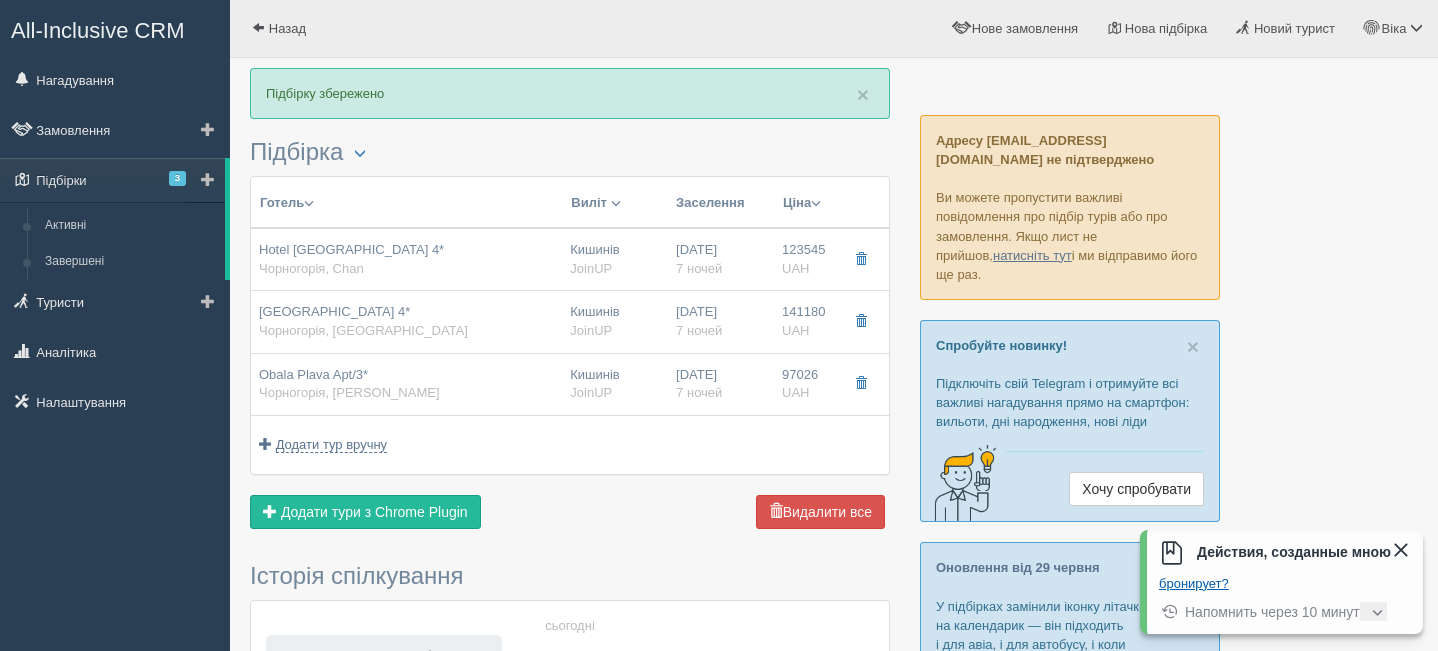 click at bounding box center [208, 179] 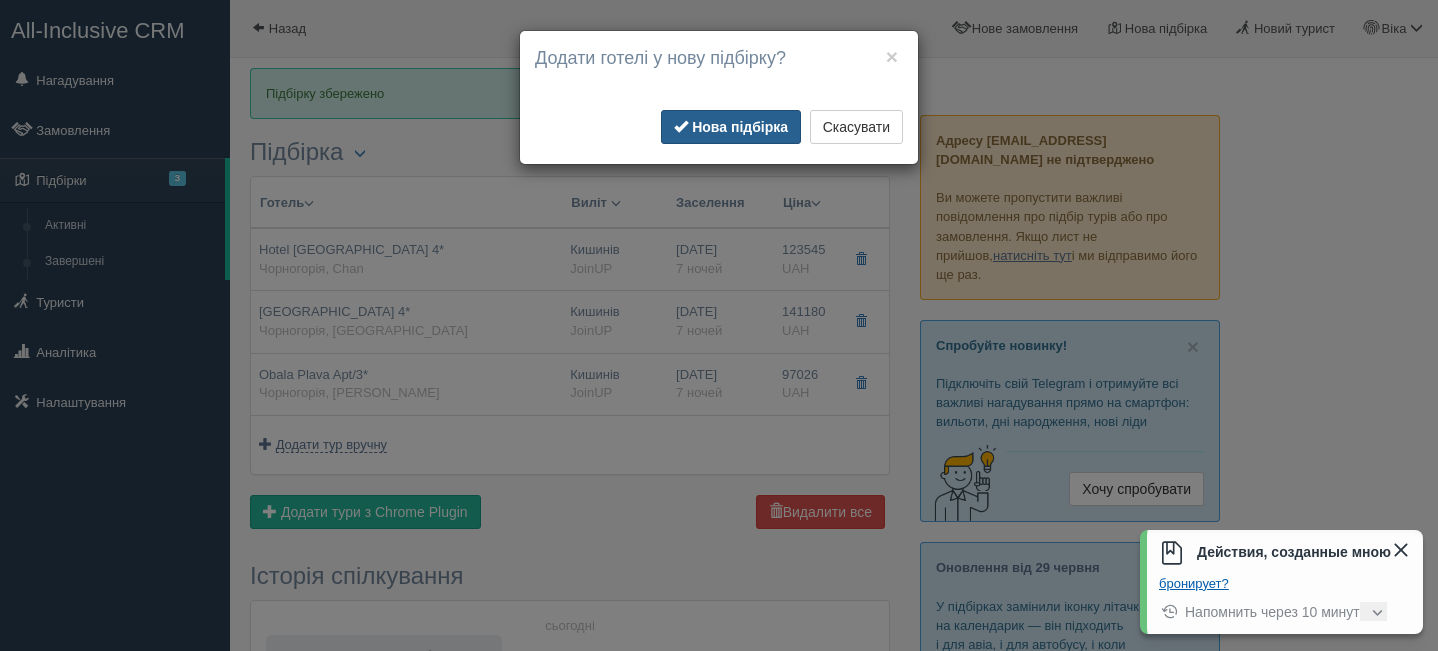 click on "Нова підбірка" at bounding box center (740, 127) 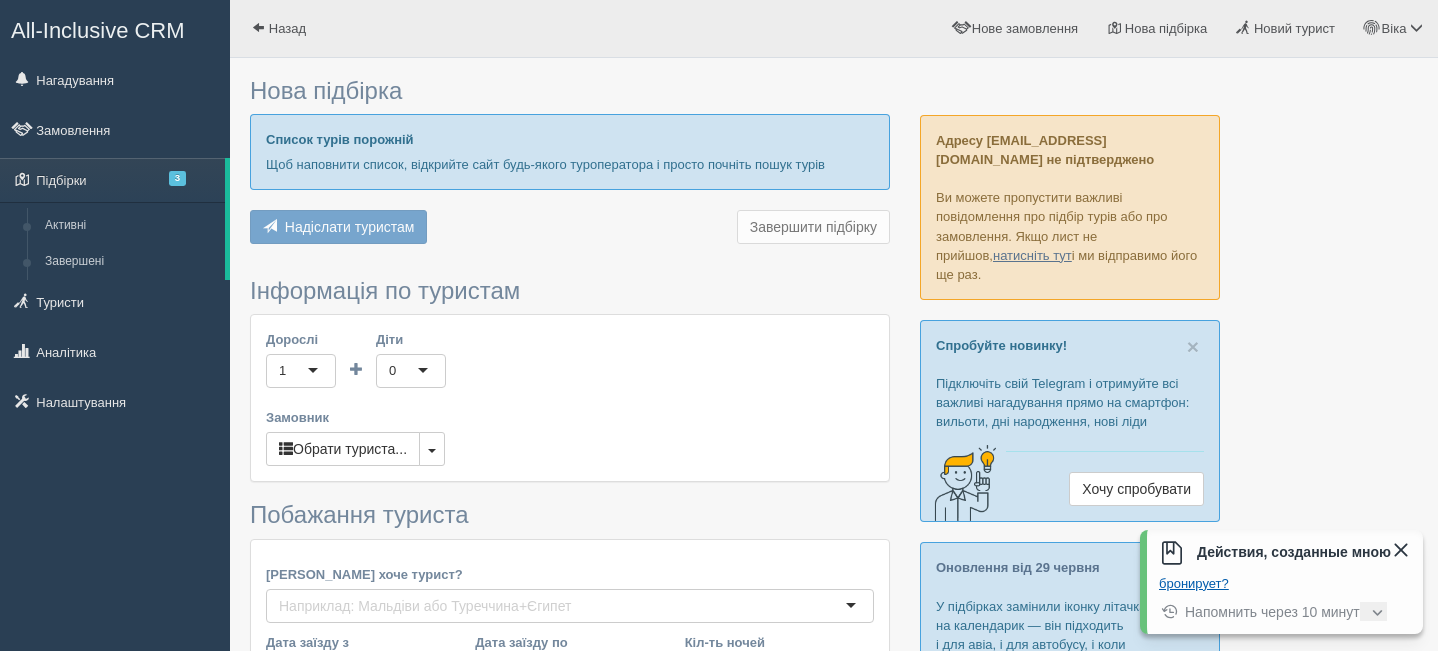 scroll, scrollTop: 0, scrollLeft: 0, axis: both 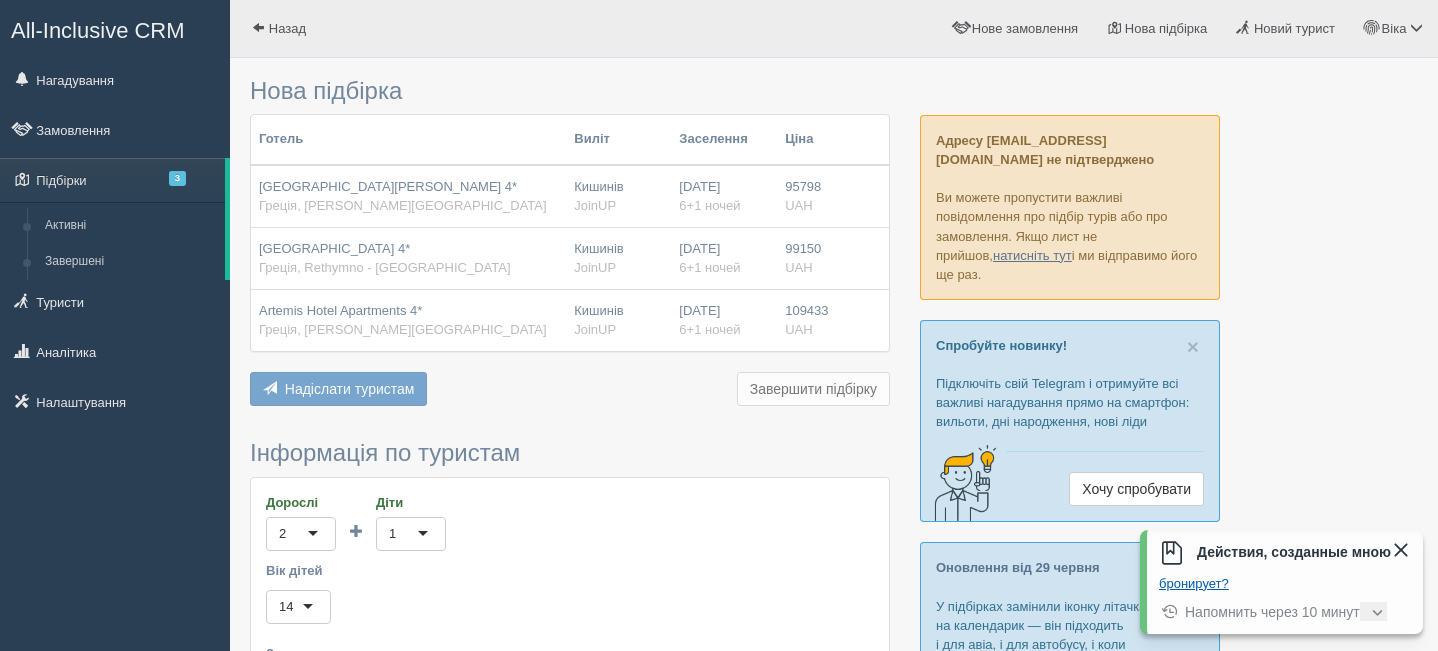 click on "Нова підбірка
Готель
[GEOGRAPHIC_DATA]
Заселення
Ціна
[GEOGRAPHIC_DATA][PERSON_NAME] 4*
Греція, [GEOGRAPHIC_DATA]
[GEOGRAPHIC_DATA]
[GEOGRAPHIC_DATA]
[DATE]
6+1 ночей" at bounding box center (570, 620) 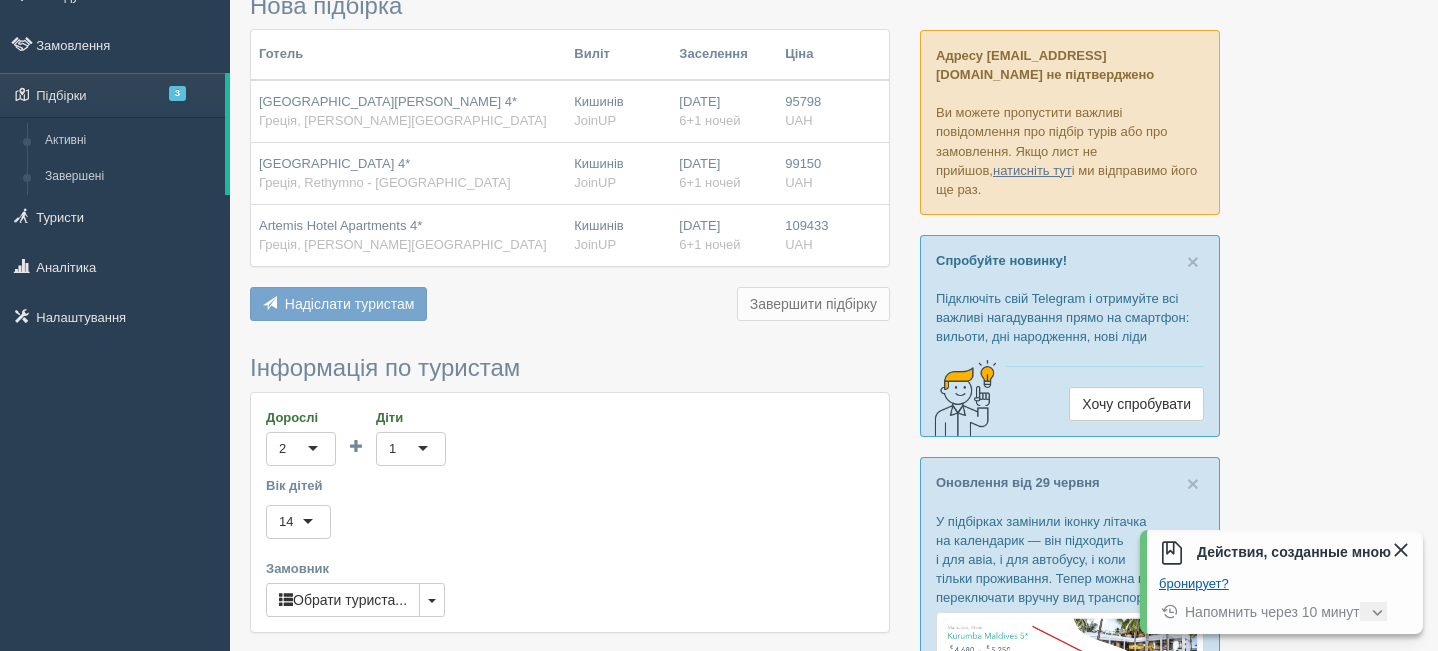 click on "Завершити підбірку" at bounding box center (813, 304) 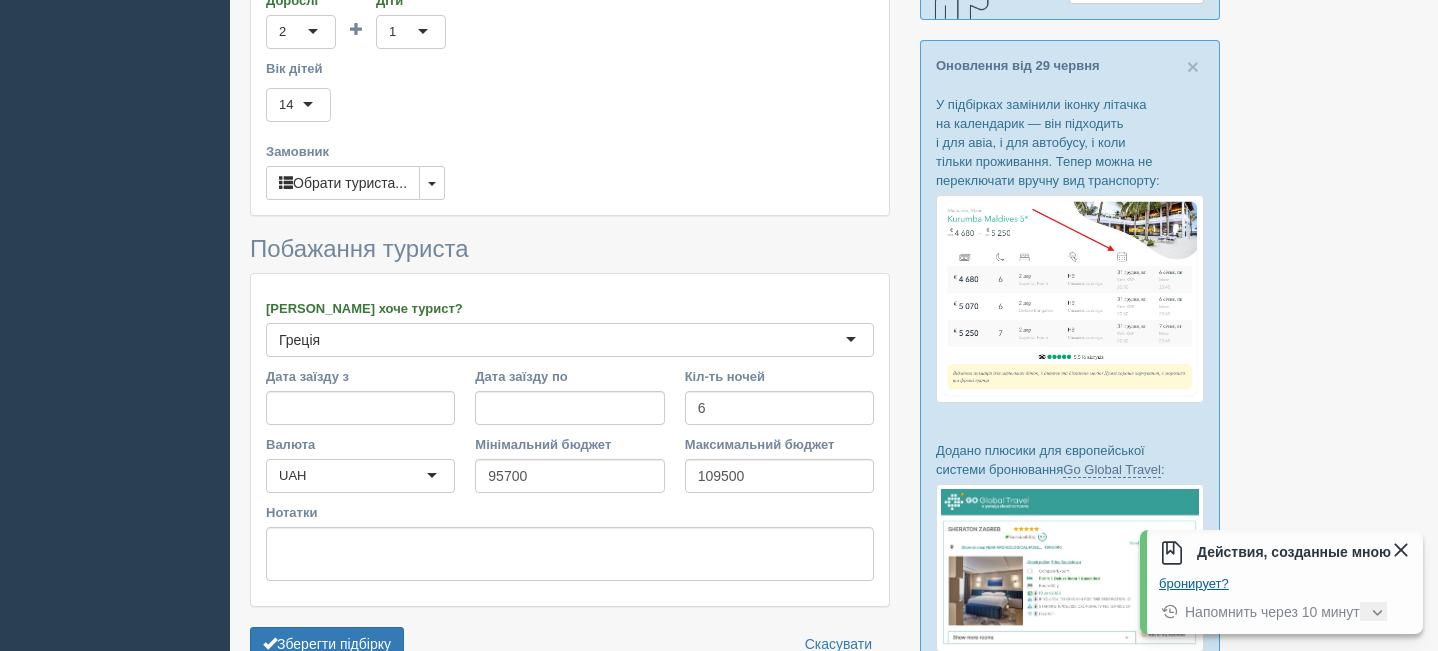 scroll, scrollTop: 750, scrollLeft: 0, axis: vertical 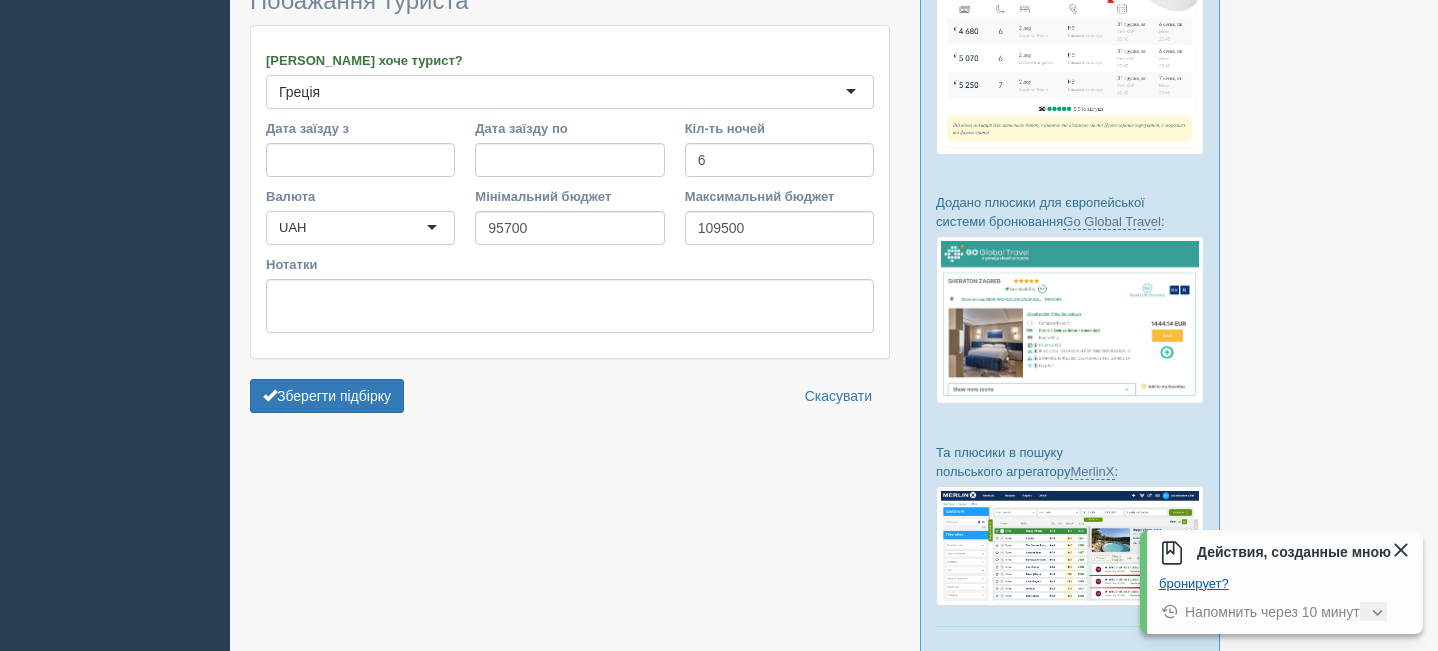 type on "Греція" 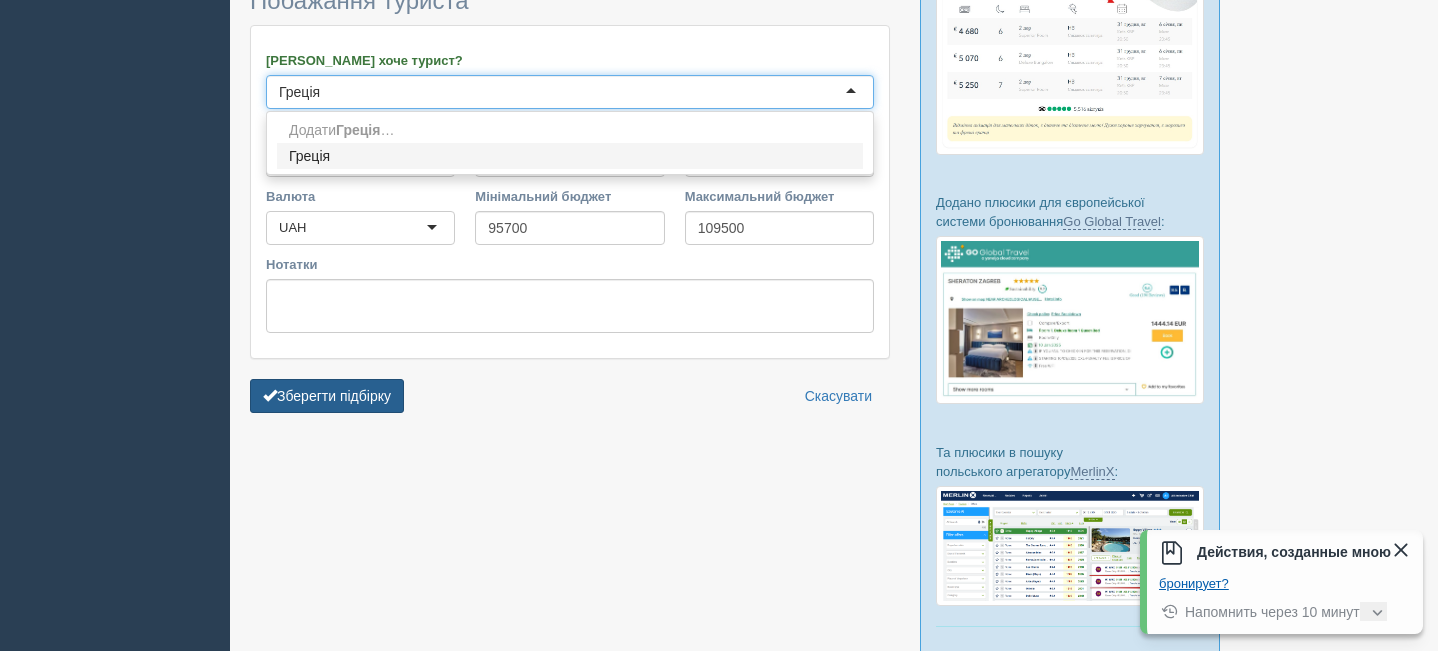 type 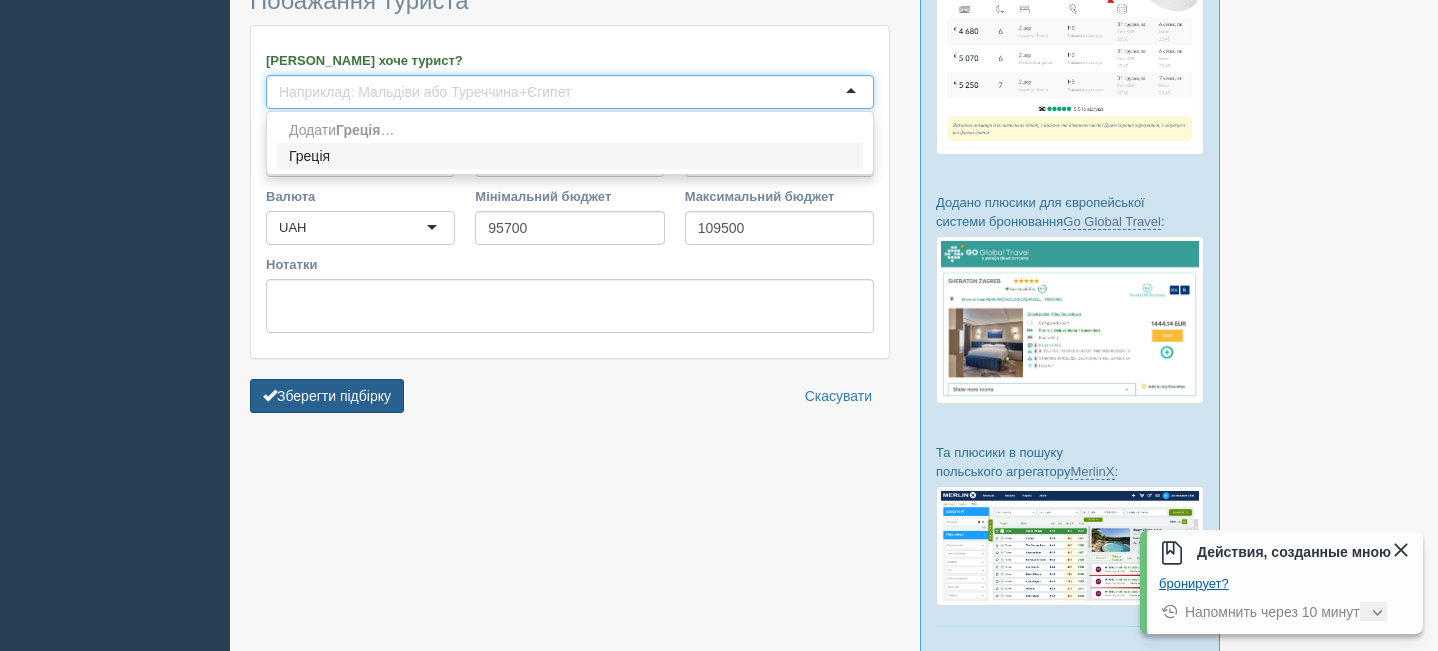 click on "Зберегти підбірку" at bounding box center [327, 396] 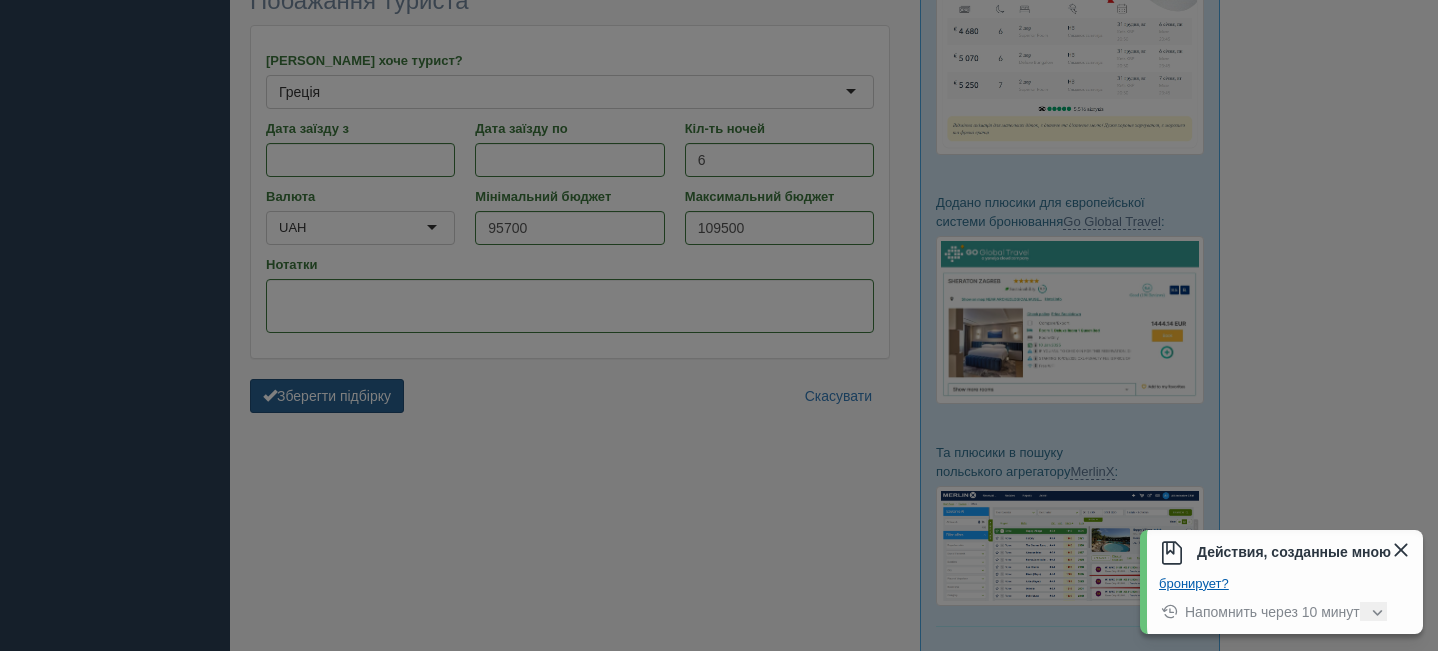scroll, scrollTop: 634, scrollLeft: 0, axis: vertical 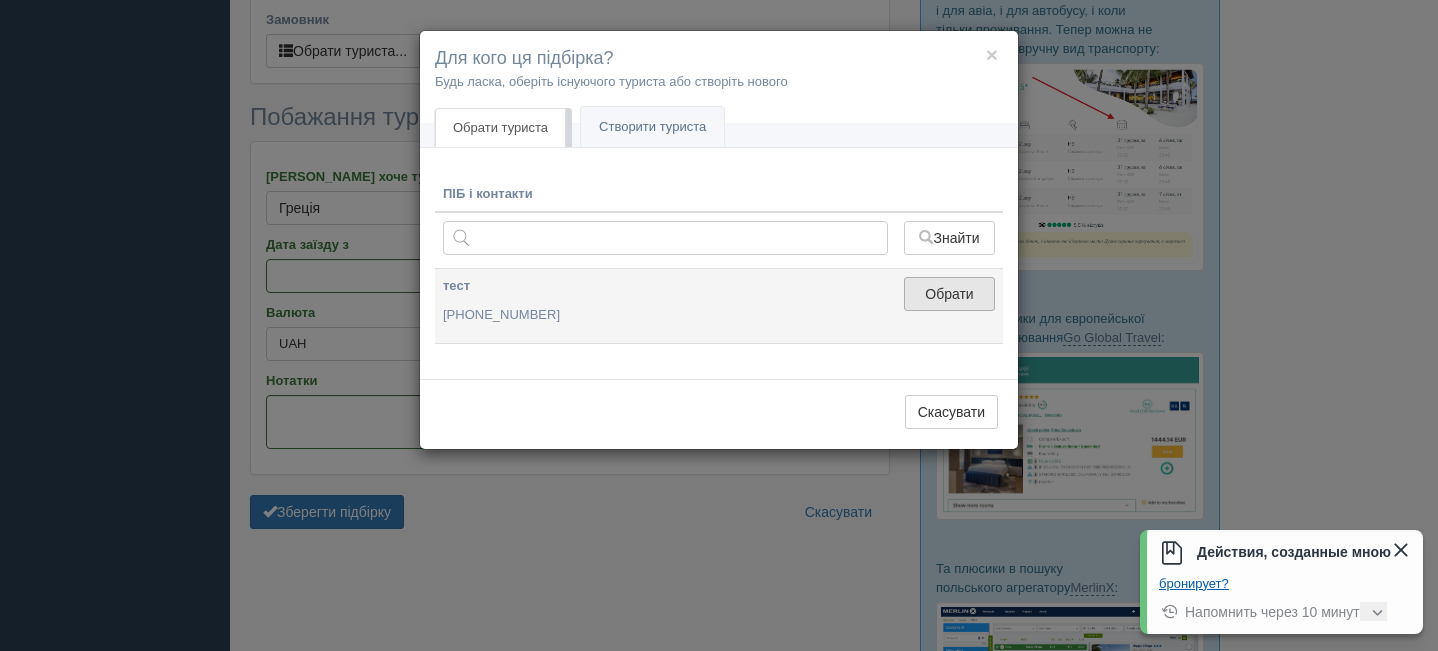 click on "Обрати" at bounding box center [949, 294] 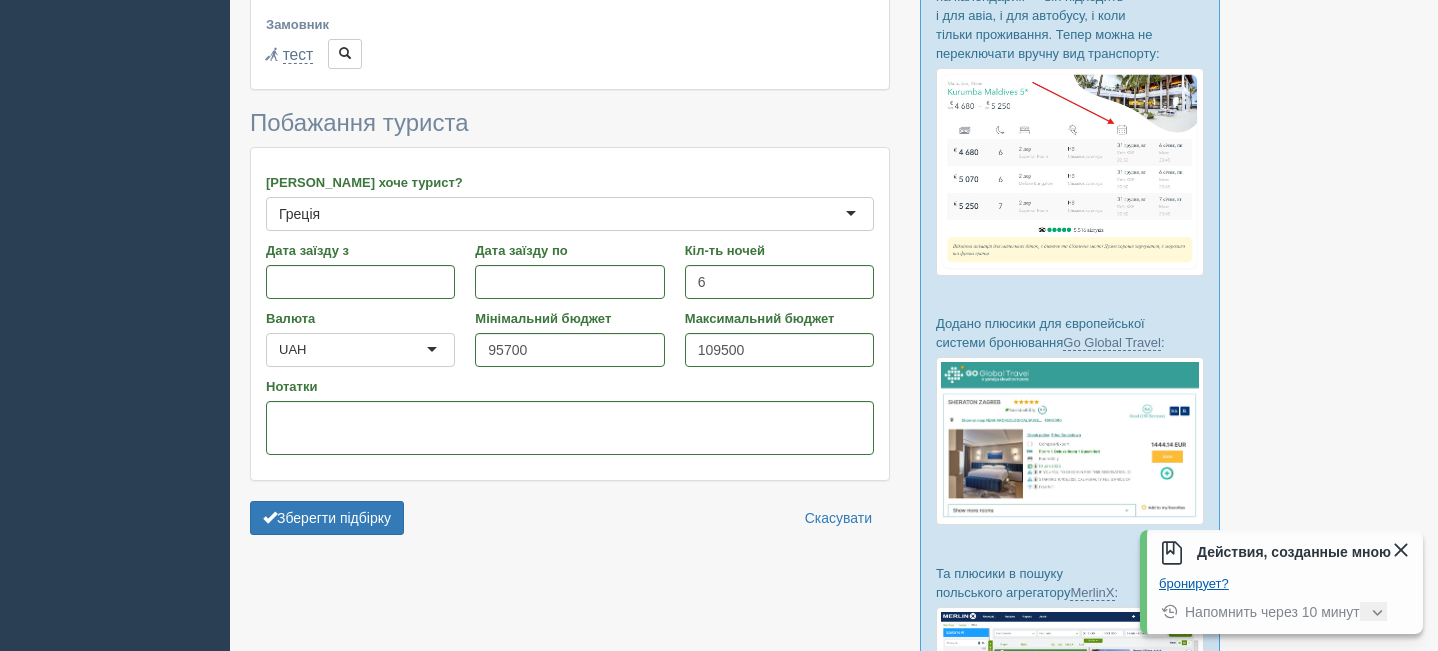 scroll, scrollTop: 645, scrollLeft: 0, axis: vertical 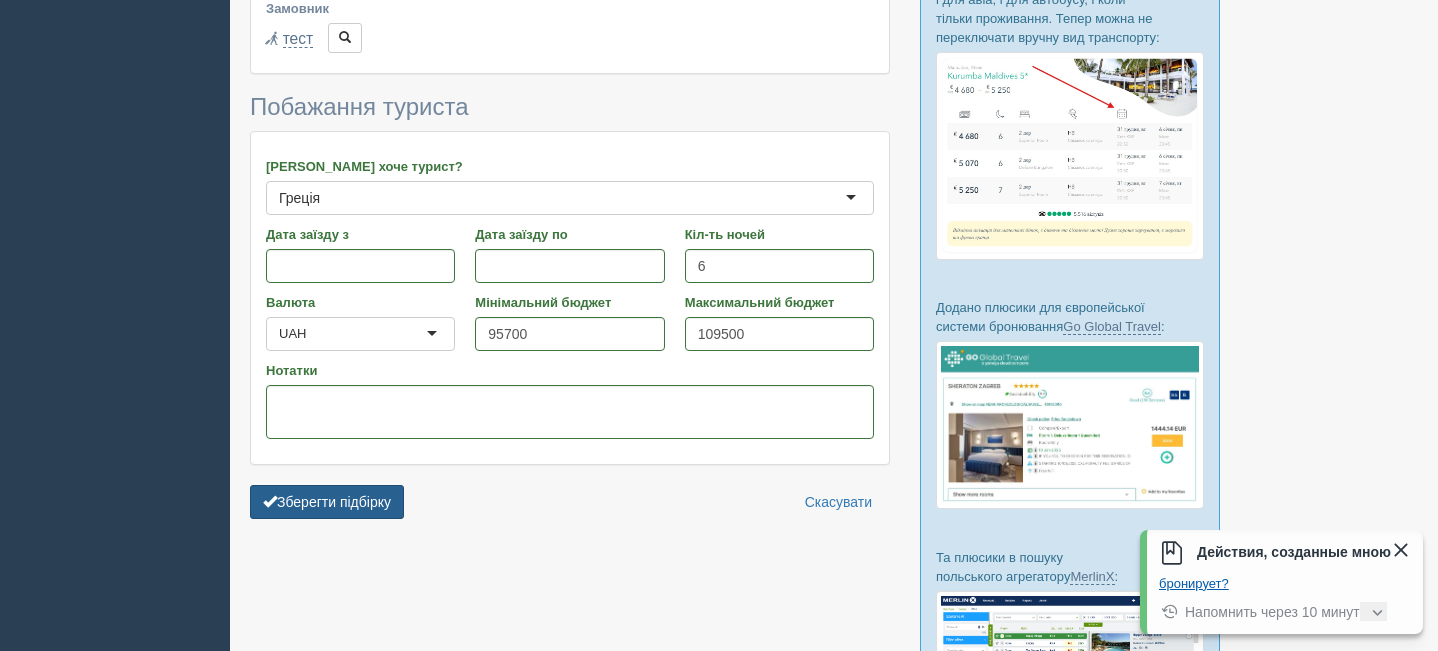 click on "Зберегти підбірку" at bounding box center (327, 502) 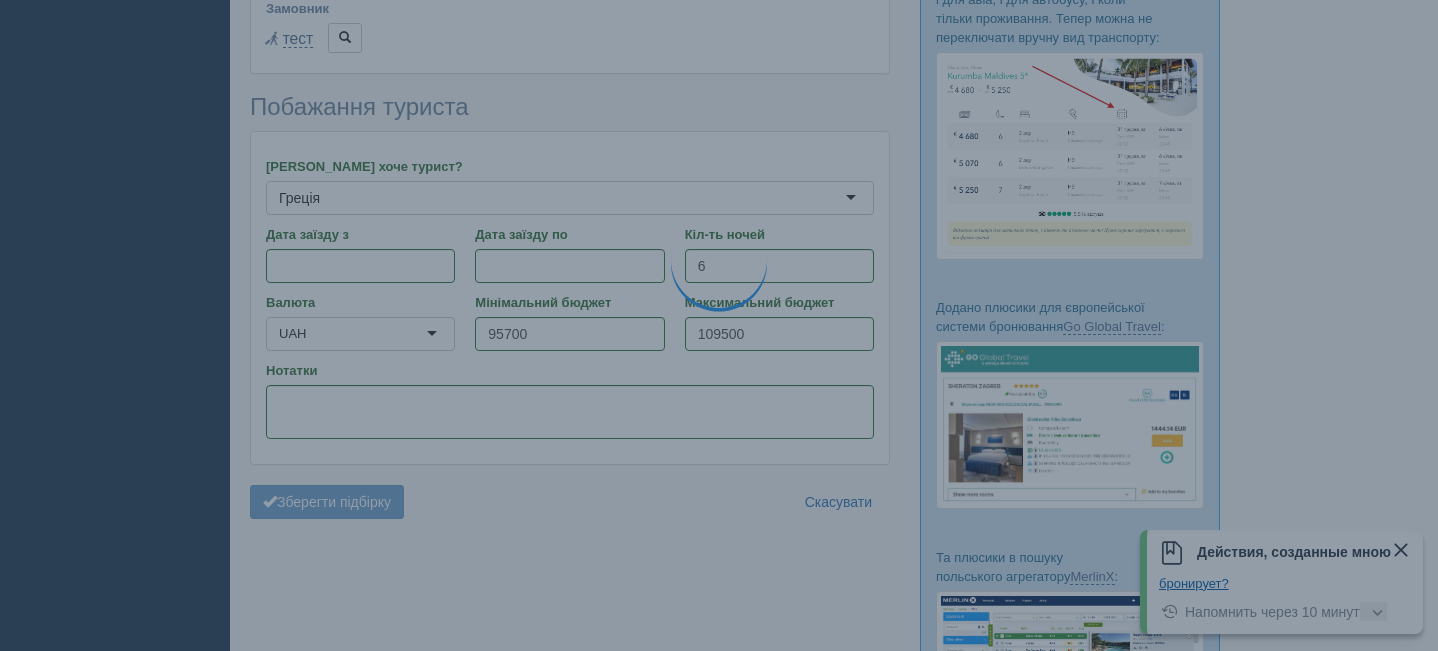 scroll, scrollTop: 77, scrollLeft: 0, axis: vertical 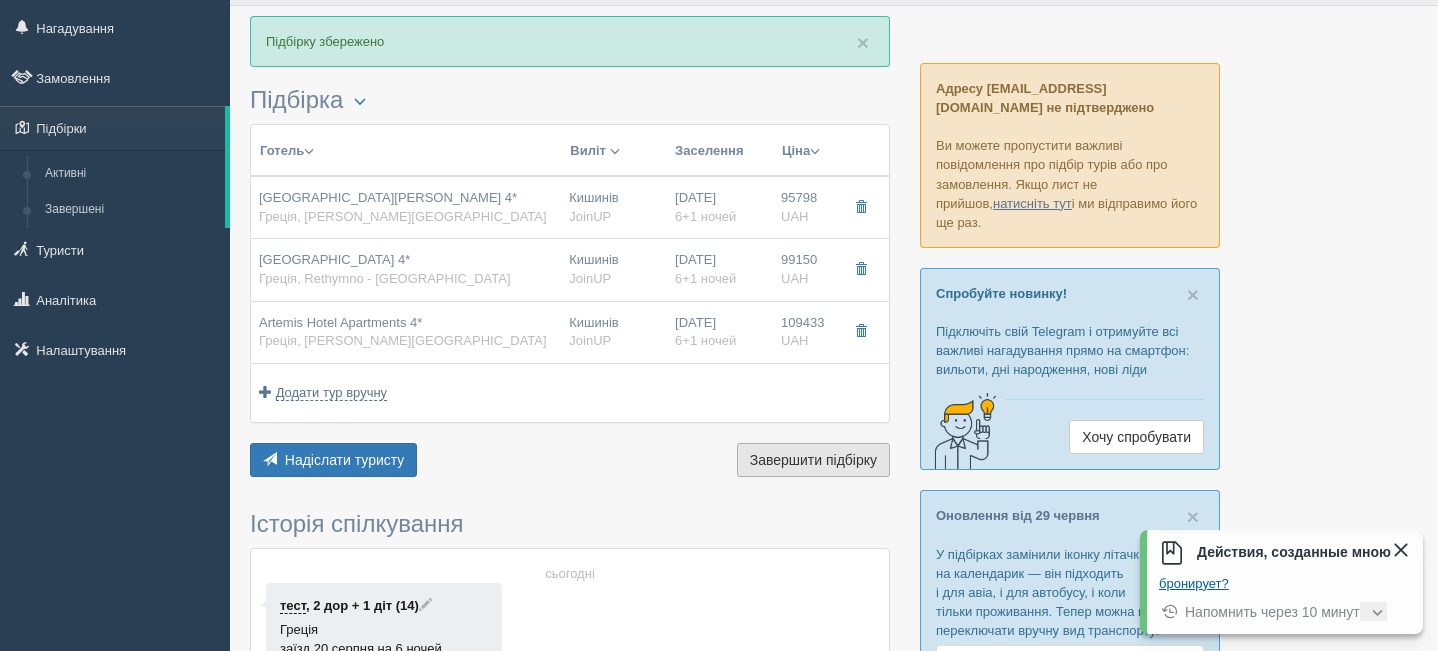 click on "Завершити підбірку" at bounding box center (813, 460) 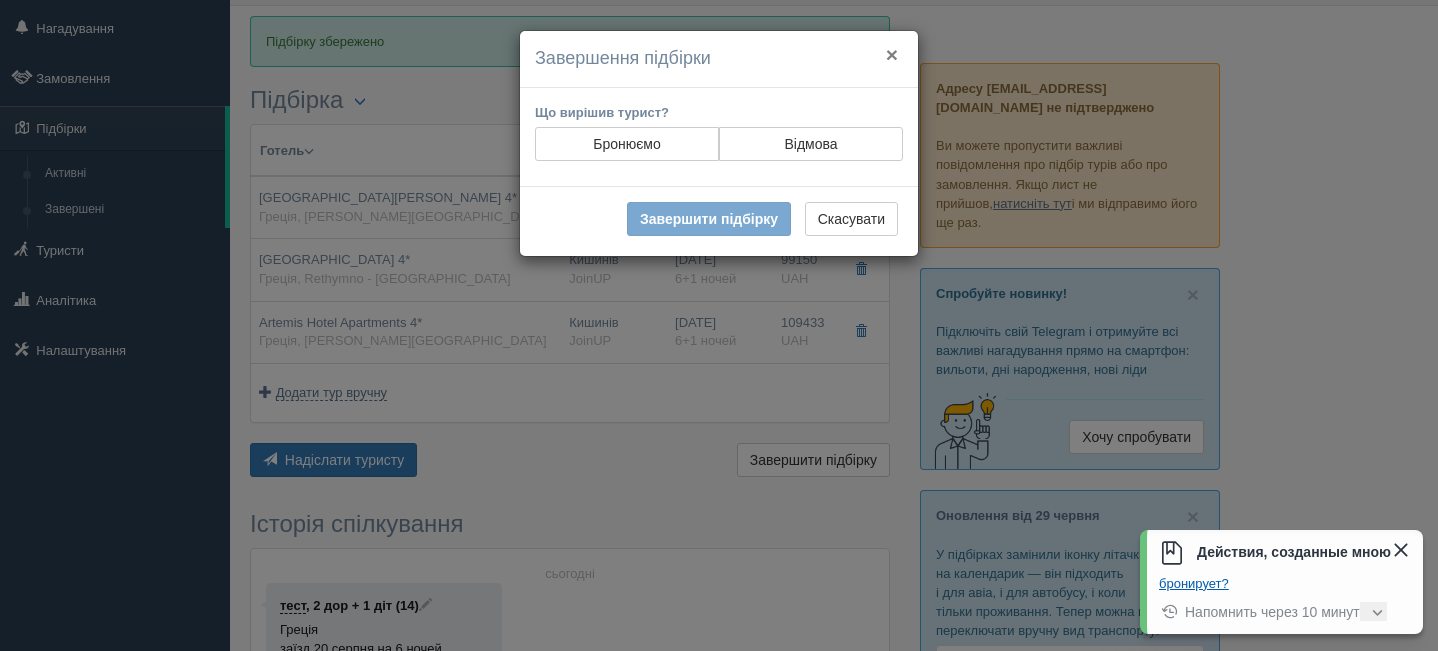 click on "×" at bounding box center [892, 54] 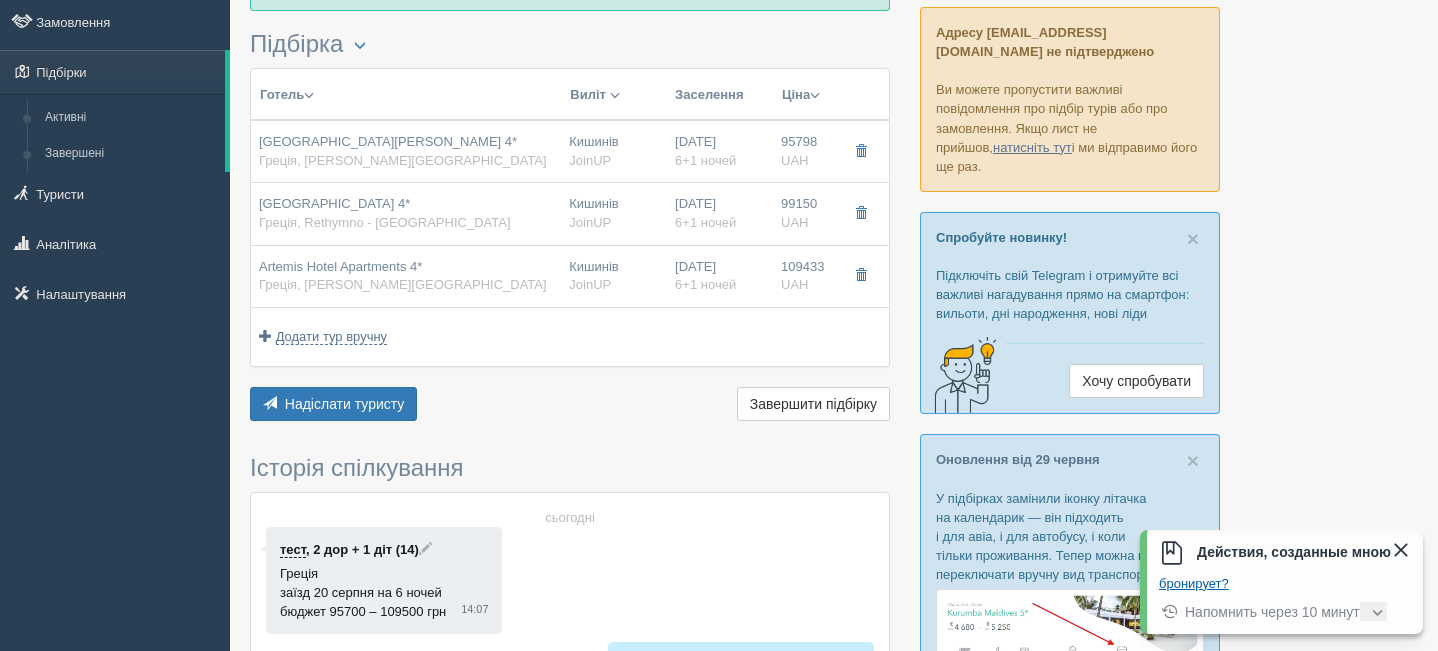 scroll, scrollTop: 480, scrollLeft: 0, axis: vertical 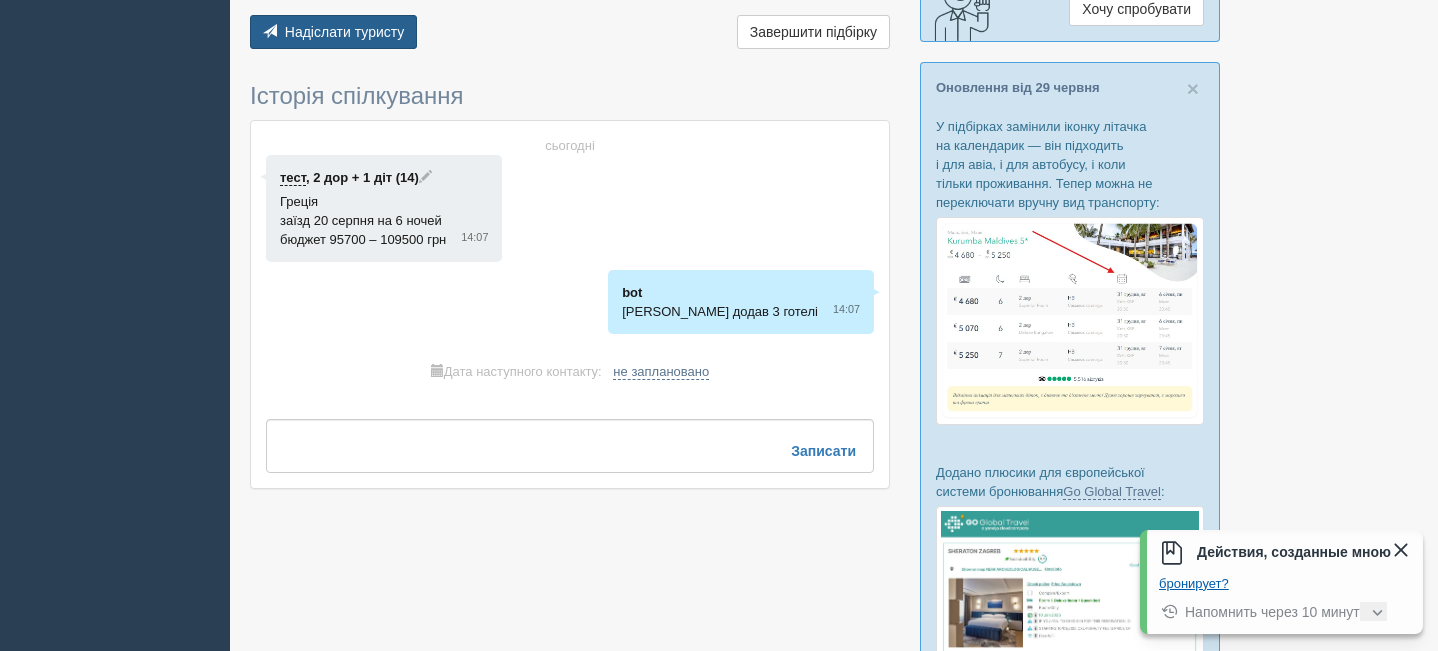 click on "Надіслати туристу
Надіслати" at bounding box center [333, 32] 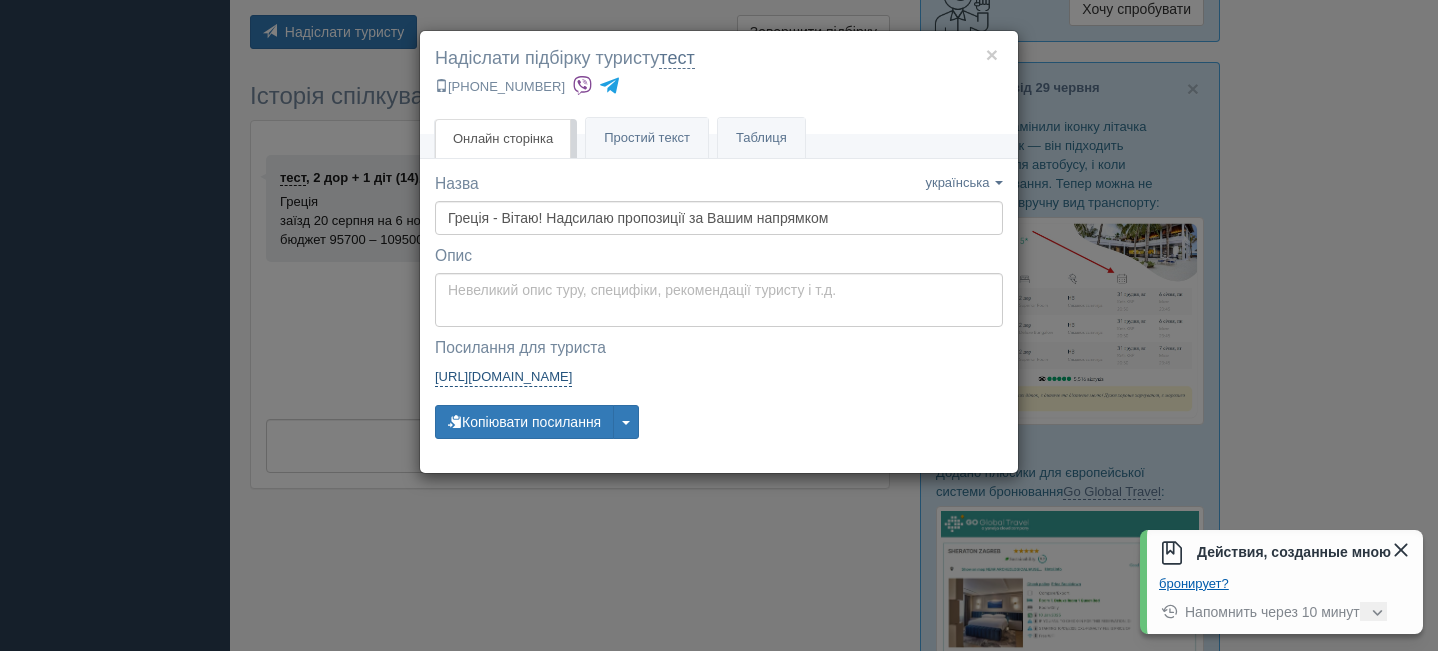 click on "[URL][DOMAIN_NAME]" at bounding box center [503, 377] 